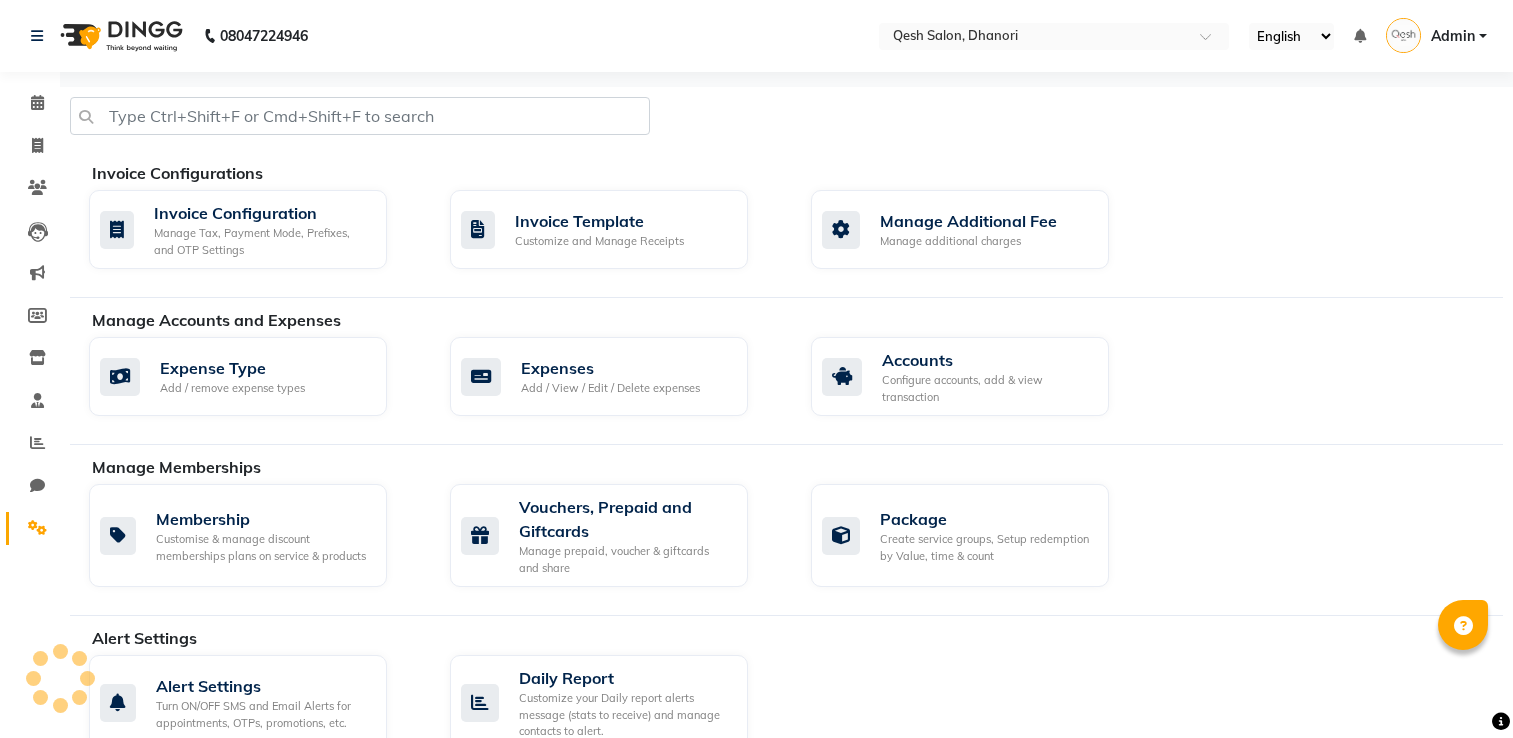 scroll, scrollTop: 900, scrollLeft: 0, axis: vertical 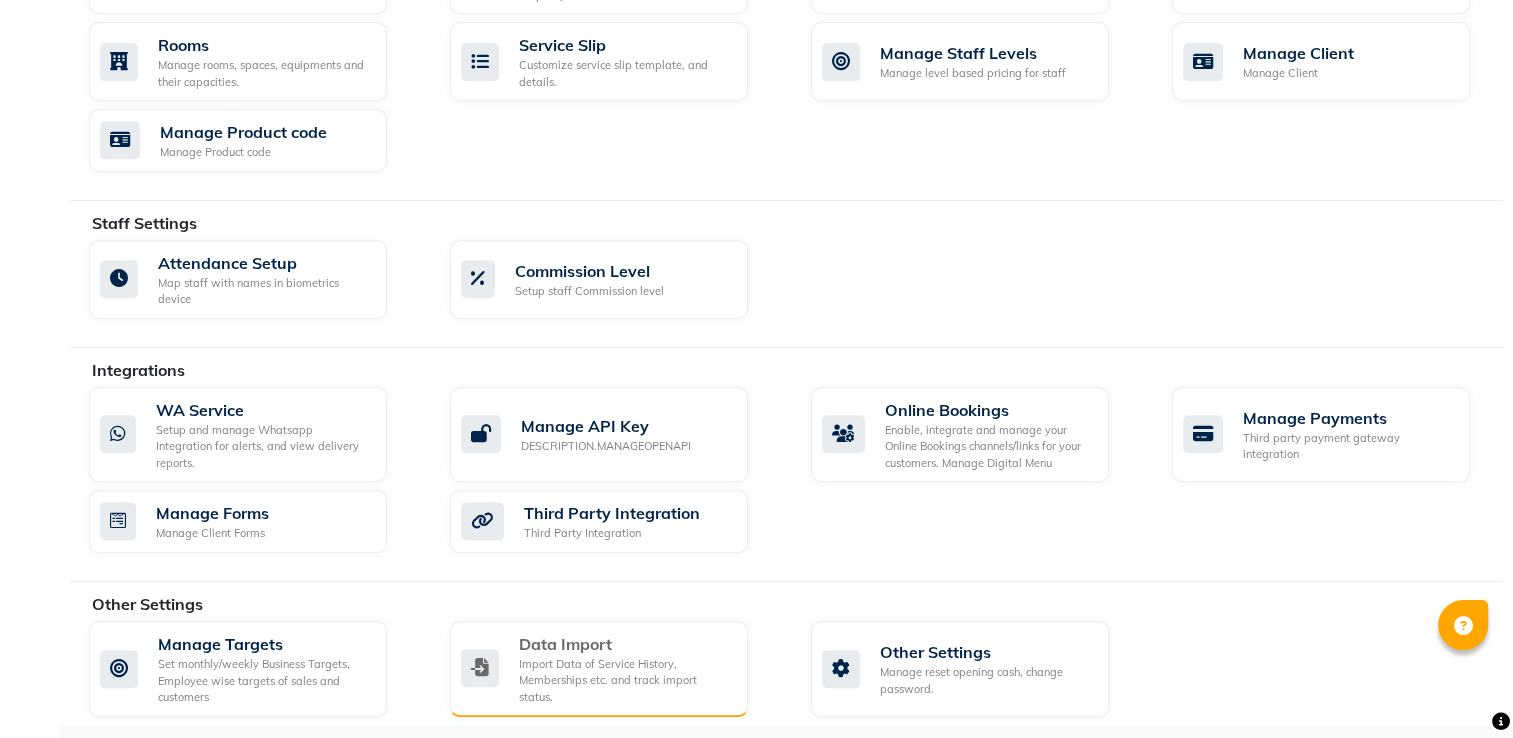 click on "Import Data of Service History, Memberships etc. and track import status." 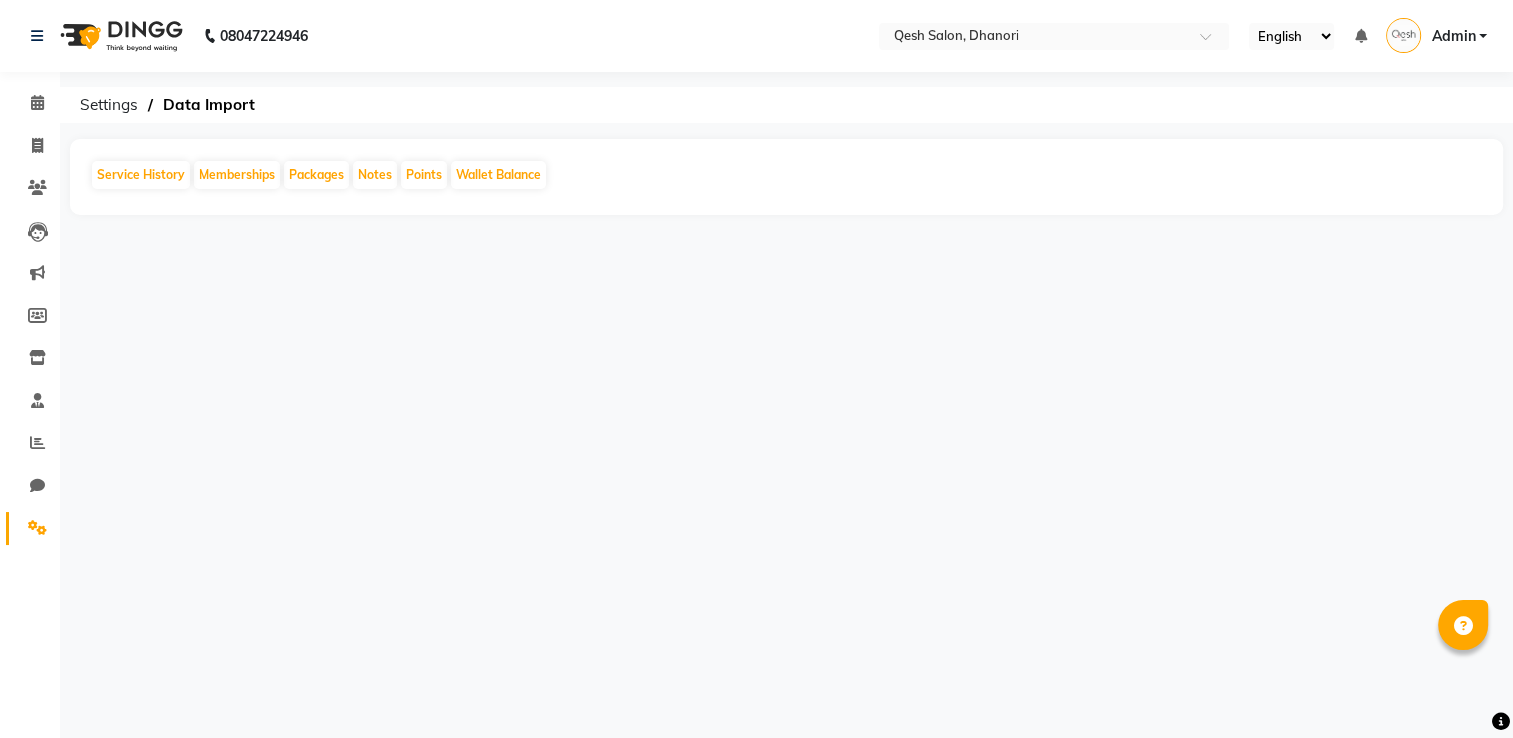 scroll, scrollTop: 0, scrollLeft: 0, axis: both 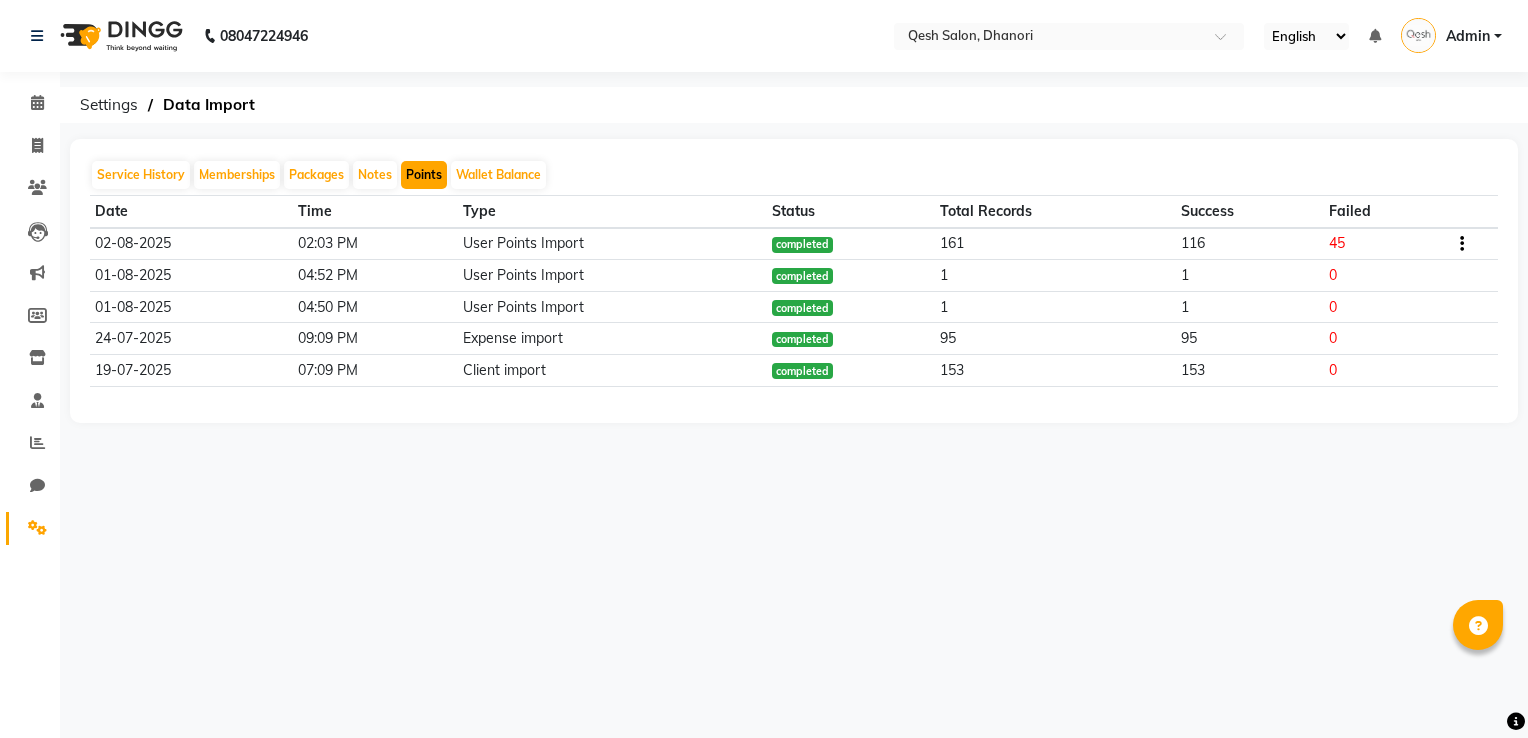 click on "Points" 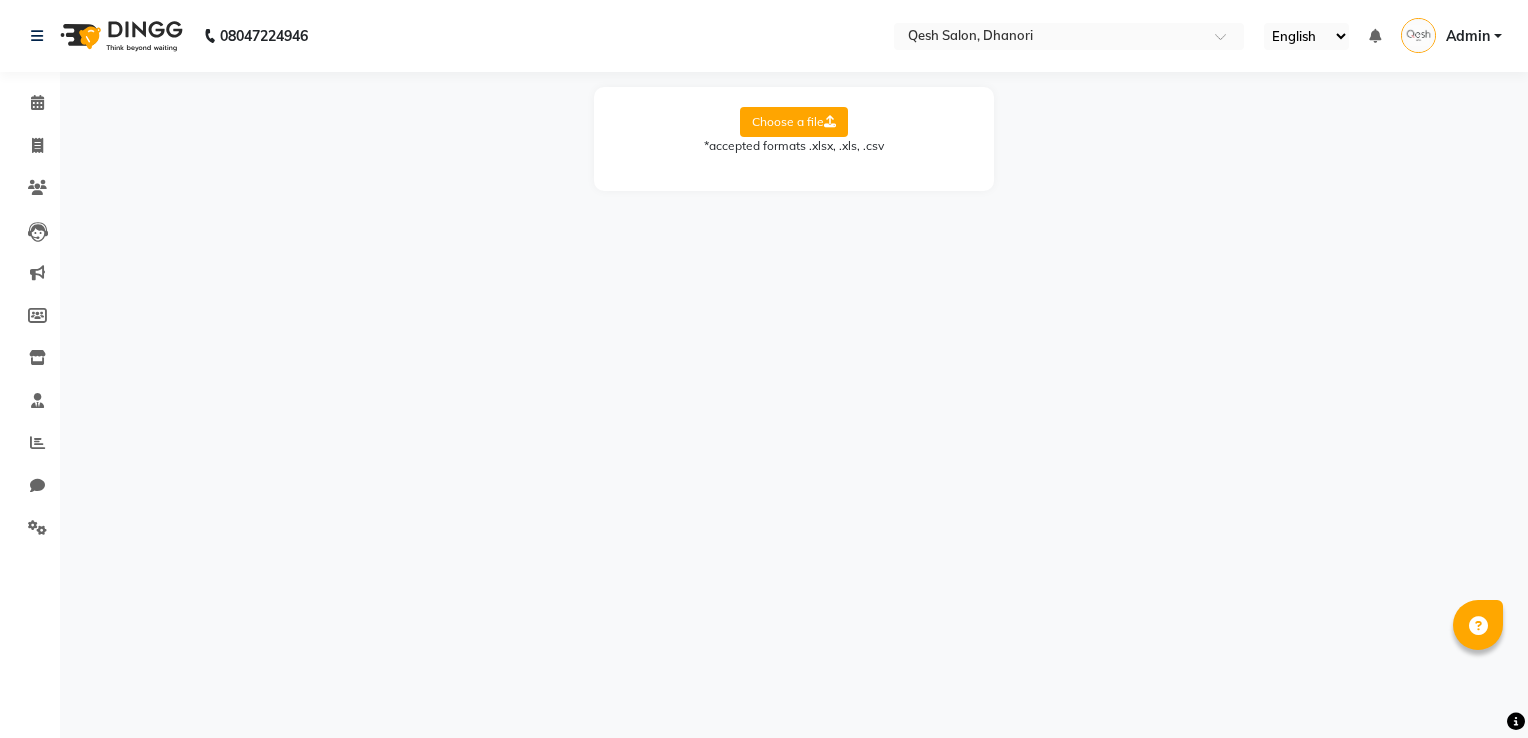 click on "Choose a file" 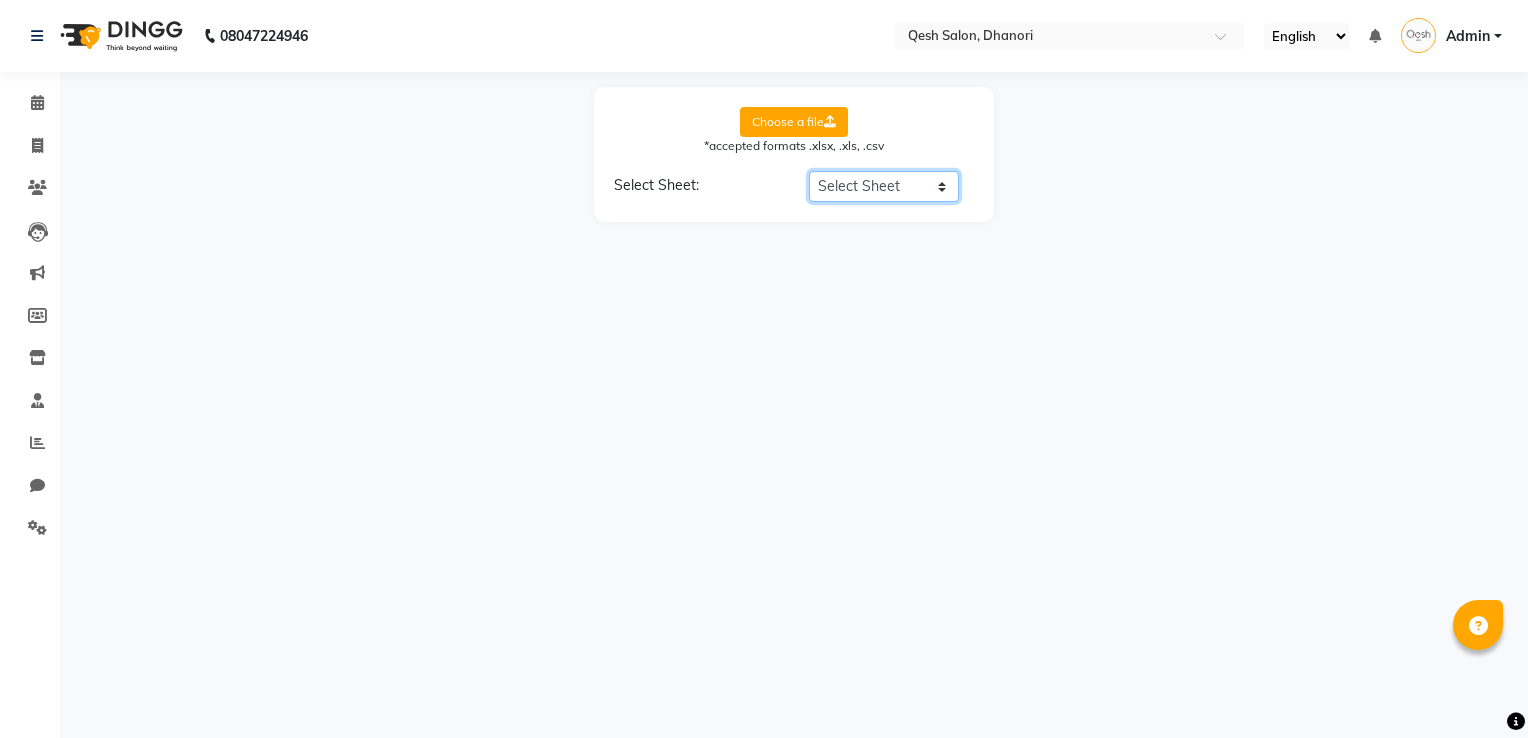 click on "Select Sheet Members" 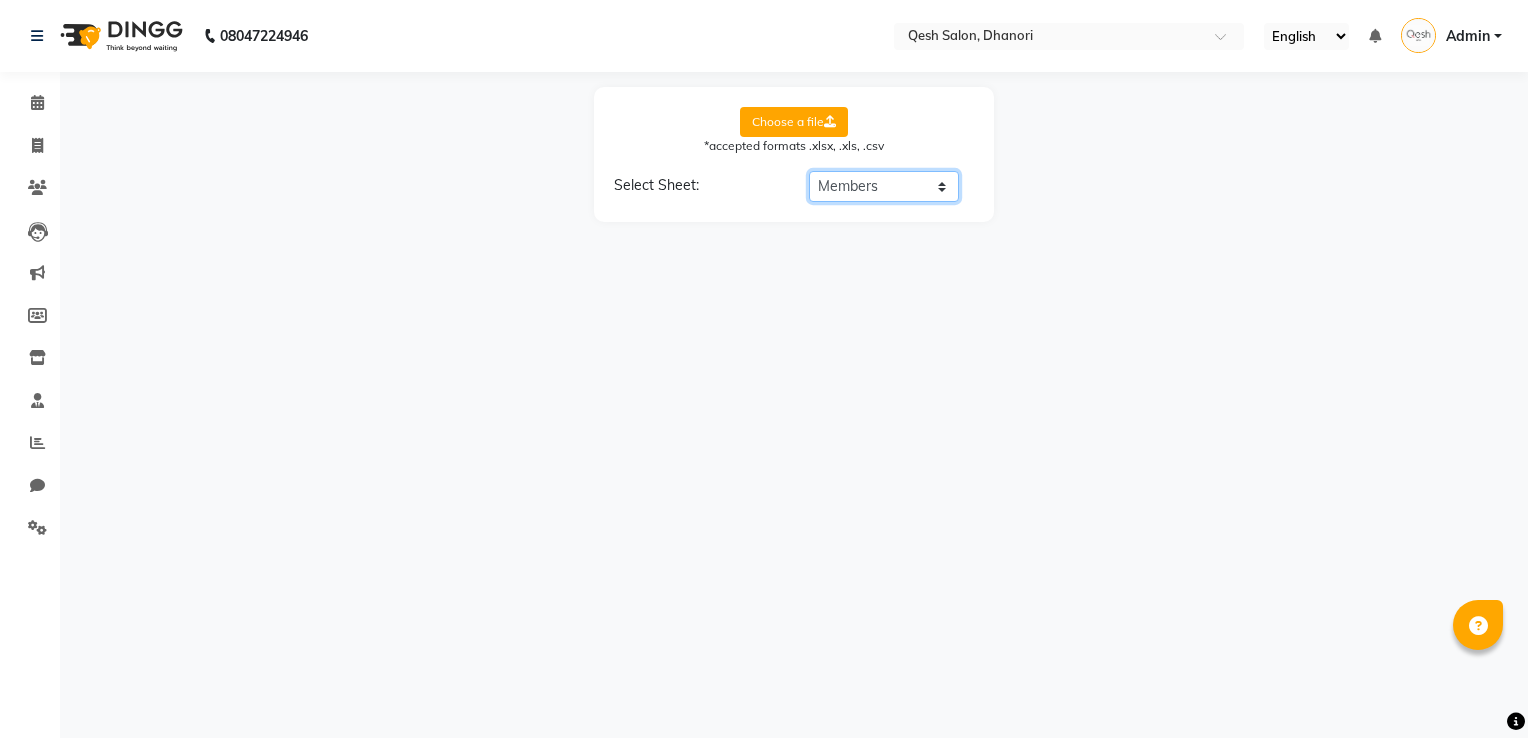 click on "Select Sheet Members" 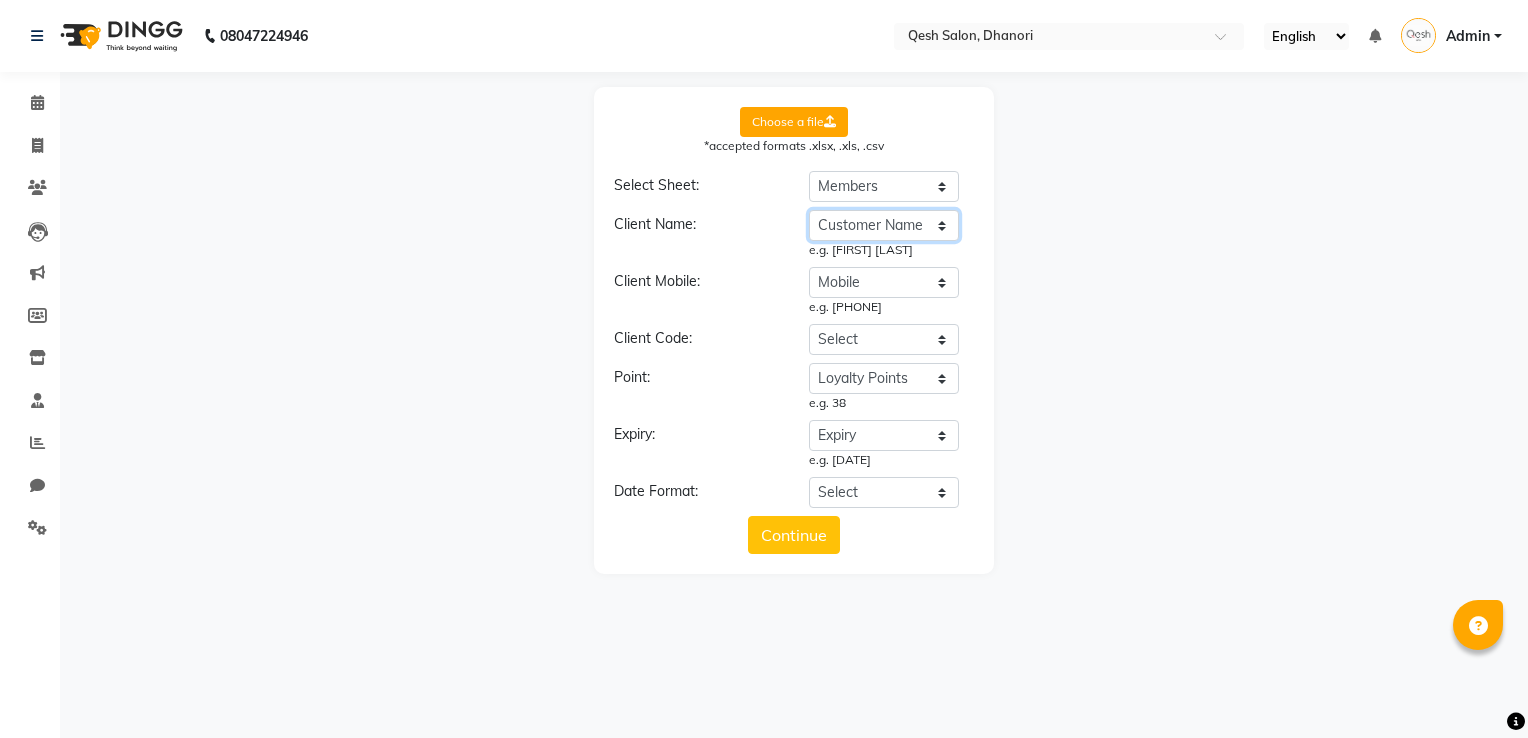 click on "Select Customer Name Last Visit Date Service Amount Mobile Loyalty Points Expiry" 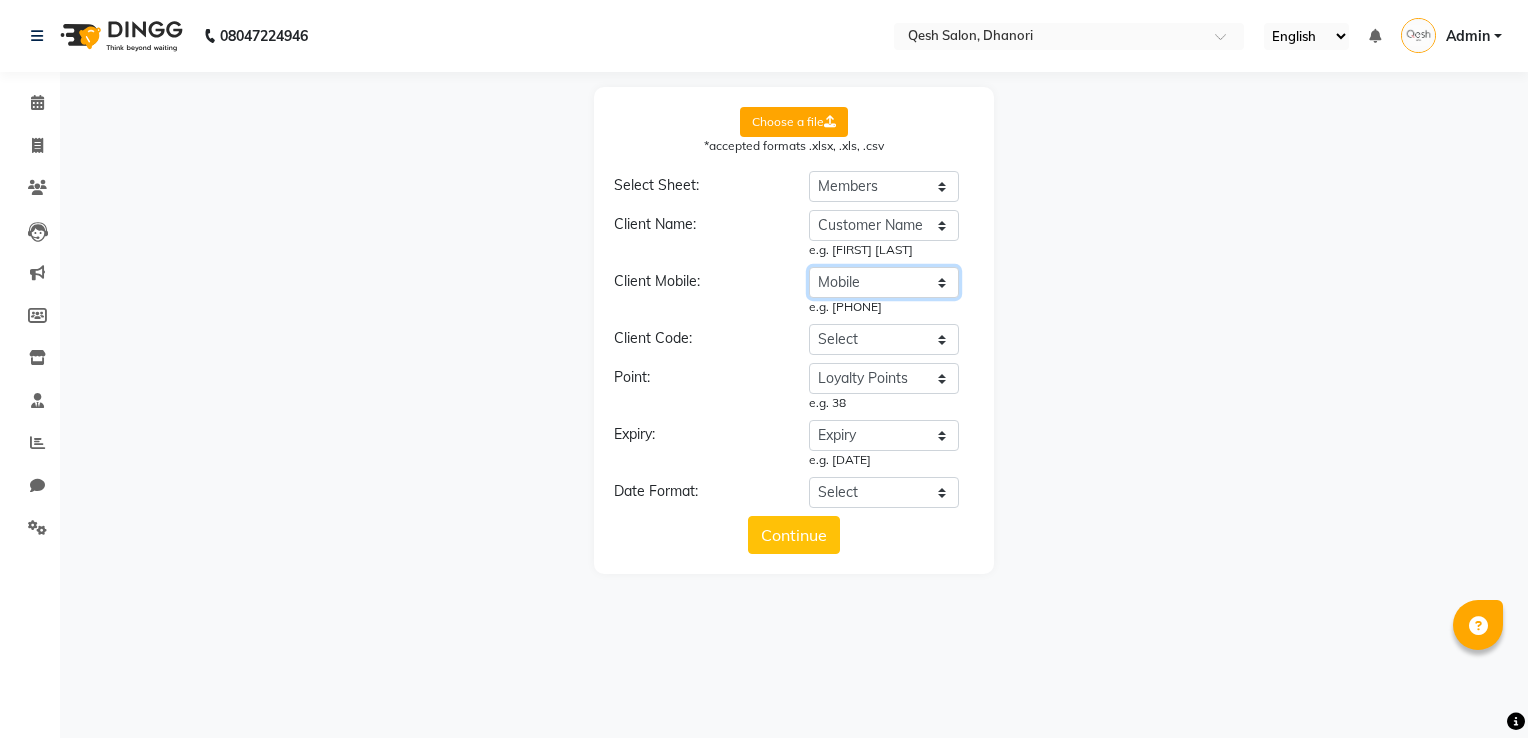 click on "Select Customer Name Last Visit Date Service Amount Mobile Loyalty Points Expiry" 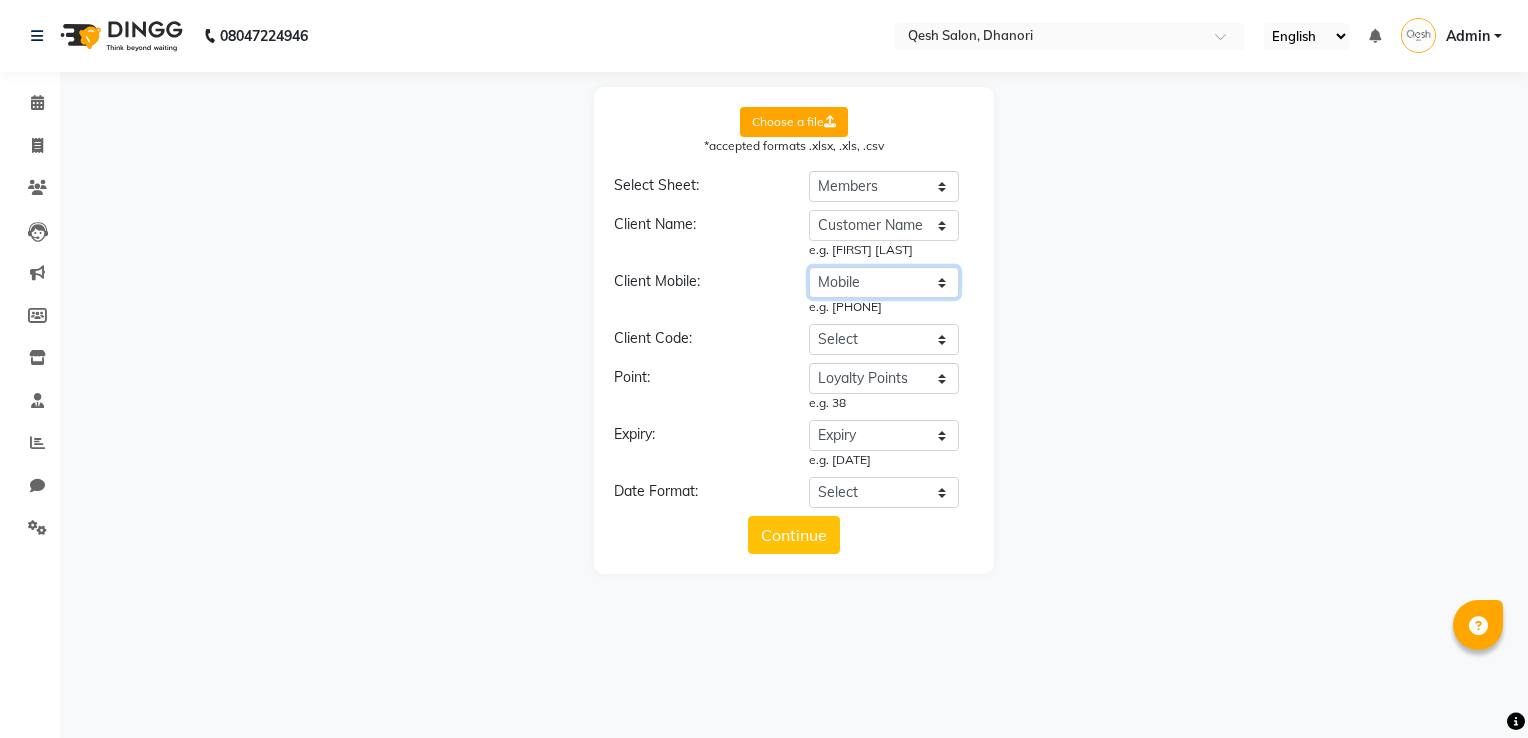 click on "Select Customer Name Last Visit Date Service Amount Mobile Loyalty Points Expiry" 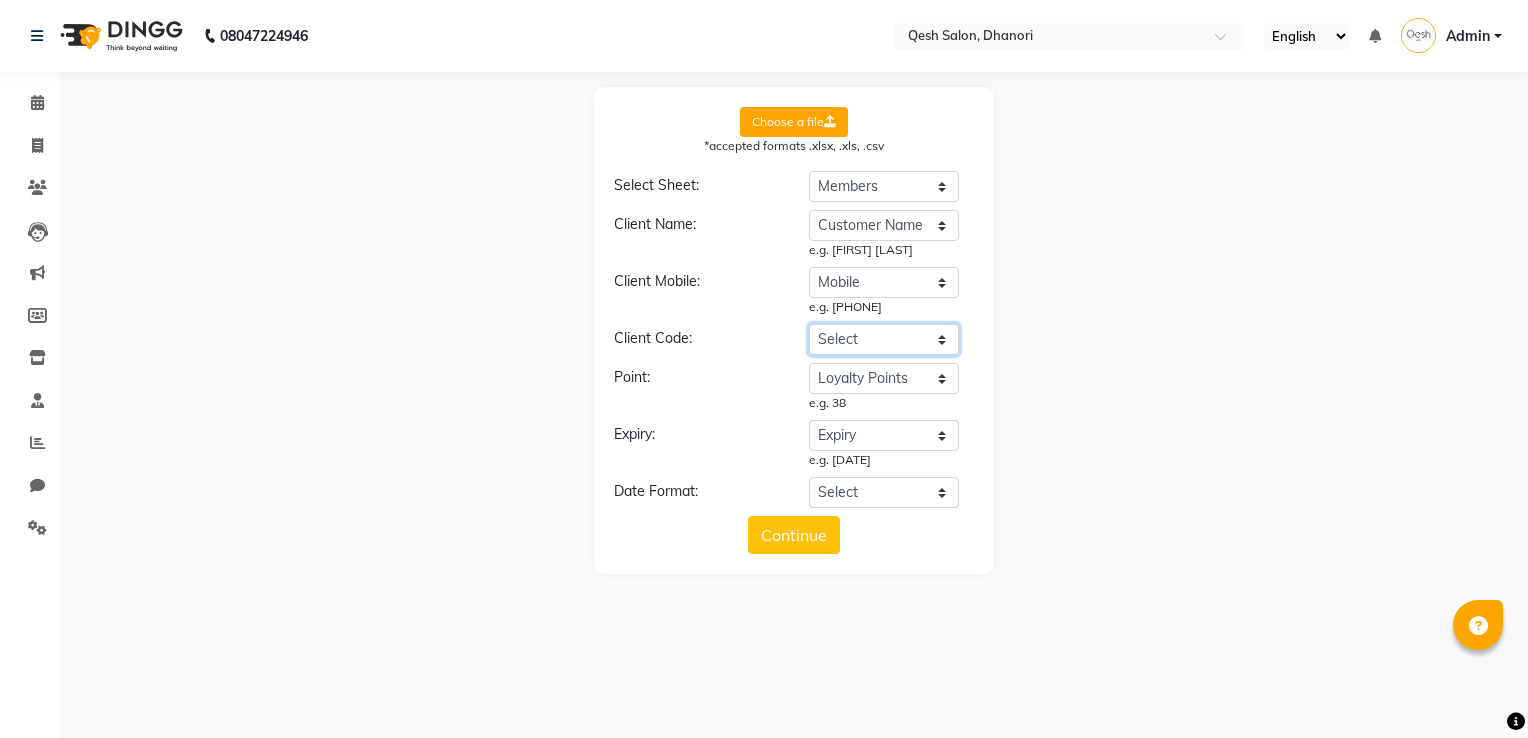 click on "Select Customer Name Last Visit Date Service Amount Mobile Loyalty Points Expiry" 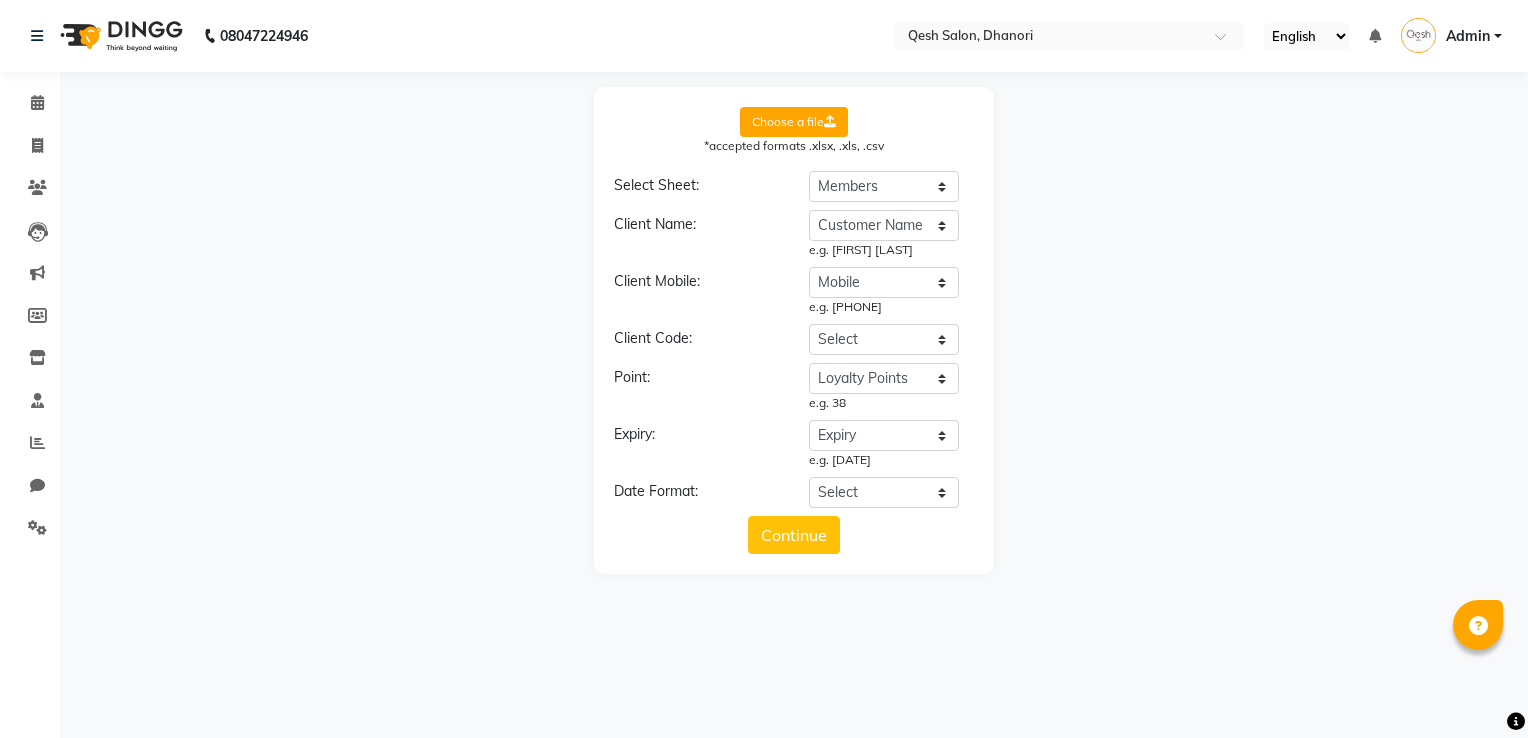 click on "Client Name: Select Customer Name Last Visit Date Service Amount Mobile Loyalty Points Expiry e.g. [FIRST] [LAST] Client Mobile: Select Customer Name Last Visit Date Service Amount Mobile Loyalty Points Expiry e.g. [PHONE] Client Code: Select Customer Name Last Visit Date Service Amount Mobile Loyalty Points Expiry Point: Select Customer Name Last Visit Date Service Amount Mobile Loyalty Points Expiry e.g. 38 Expiry: Select Customer Name Last Visit Date Service Amount Mobile Loyalty Points Expiry e.g. [DATE] Date Format: Select YYYY-MM-DD MM-DD-YYYY DD-MM-YYYY MMMM Do, YYYY M/D/YYYY D/M/YYYY MMM Do YY MM/DD/YYYY DD/MM/YYYY Excel Date" 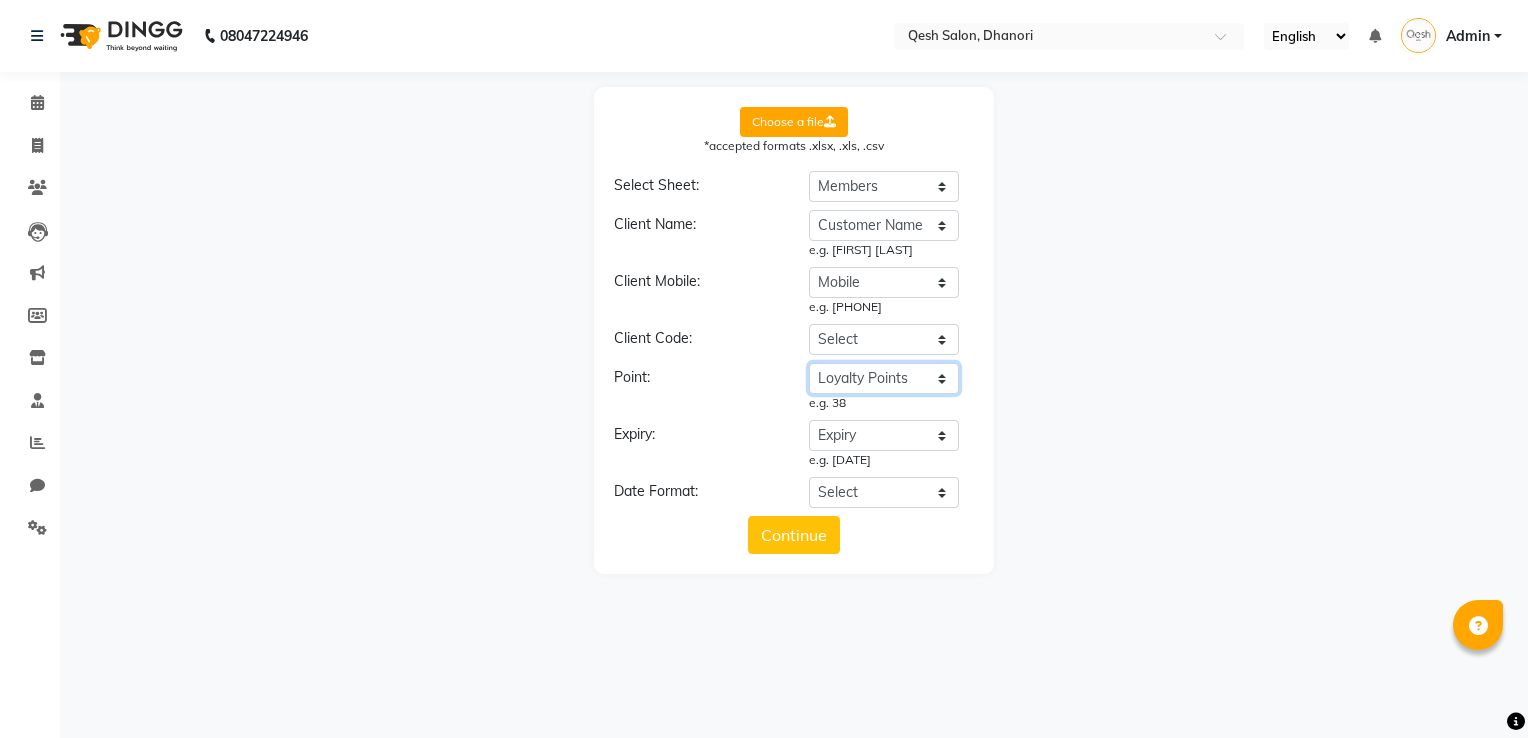click on "Select Customer Name Last Visit Date Service Amount Mobile Loyalty Points Expiry" 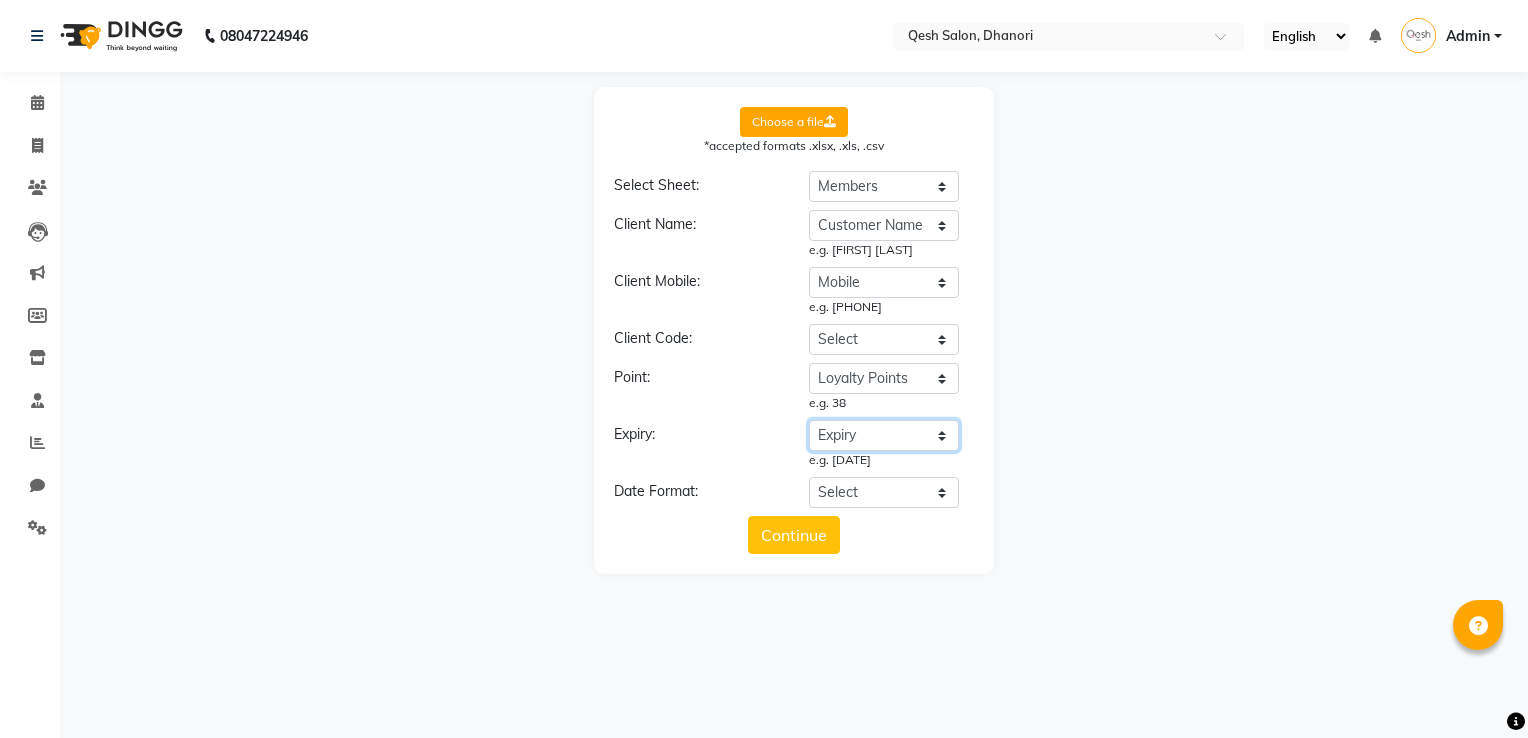 click on "Select Customer Name Last Visit Date Service Amount Mobile Loyalty Points Expiry" 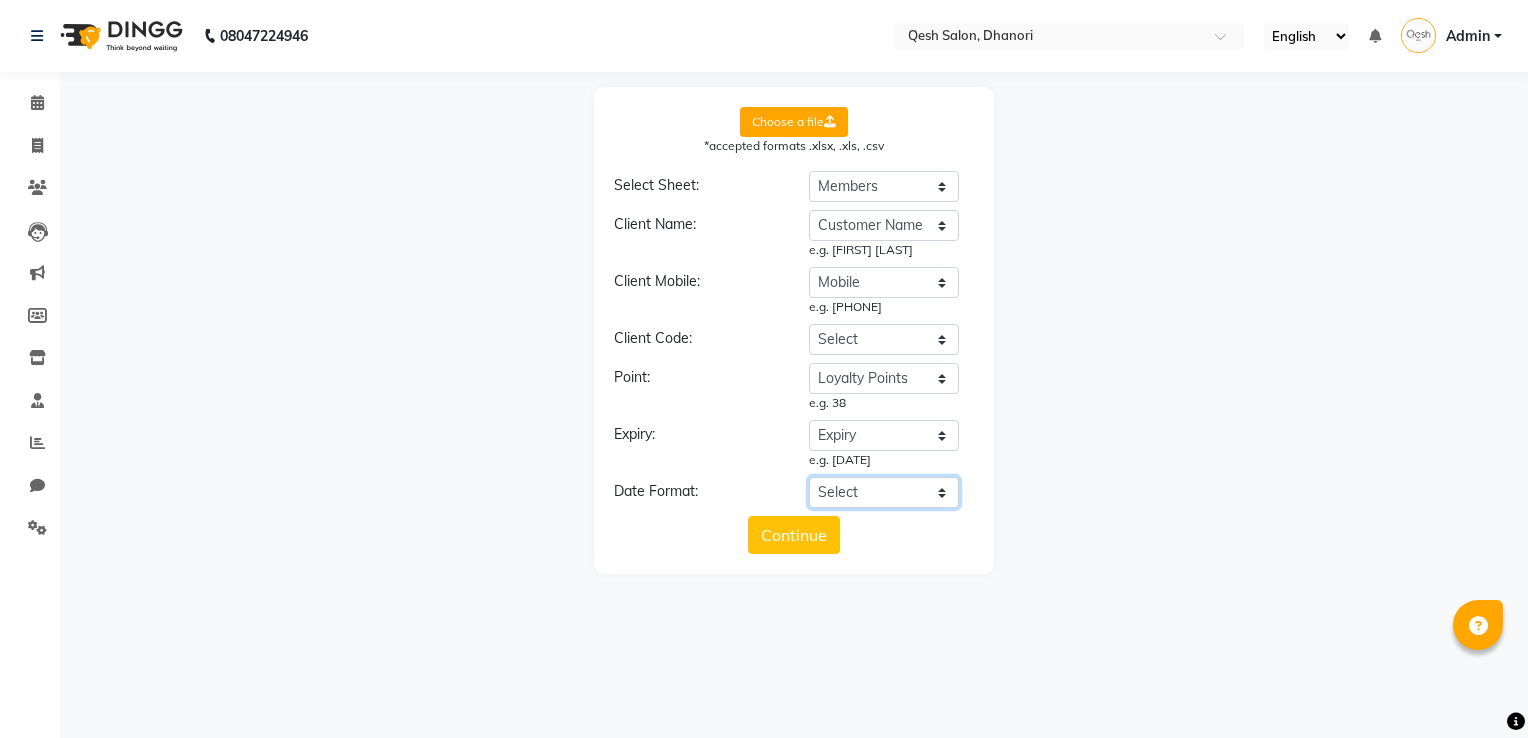 click on "Select YYYY-MM-DD MM-DD-YYYY DD-MM-YYYY MMMM Do, YYYY M/D/YYYY D/M/YYYY MMM Do YY MM/DD/YYYY DD/MM/YYYY Excel Date" 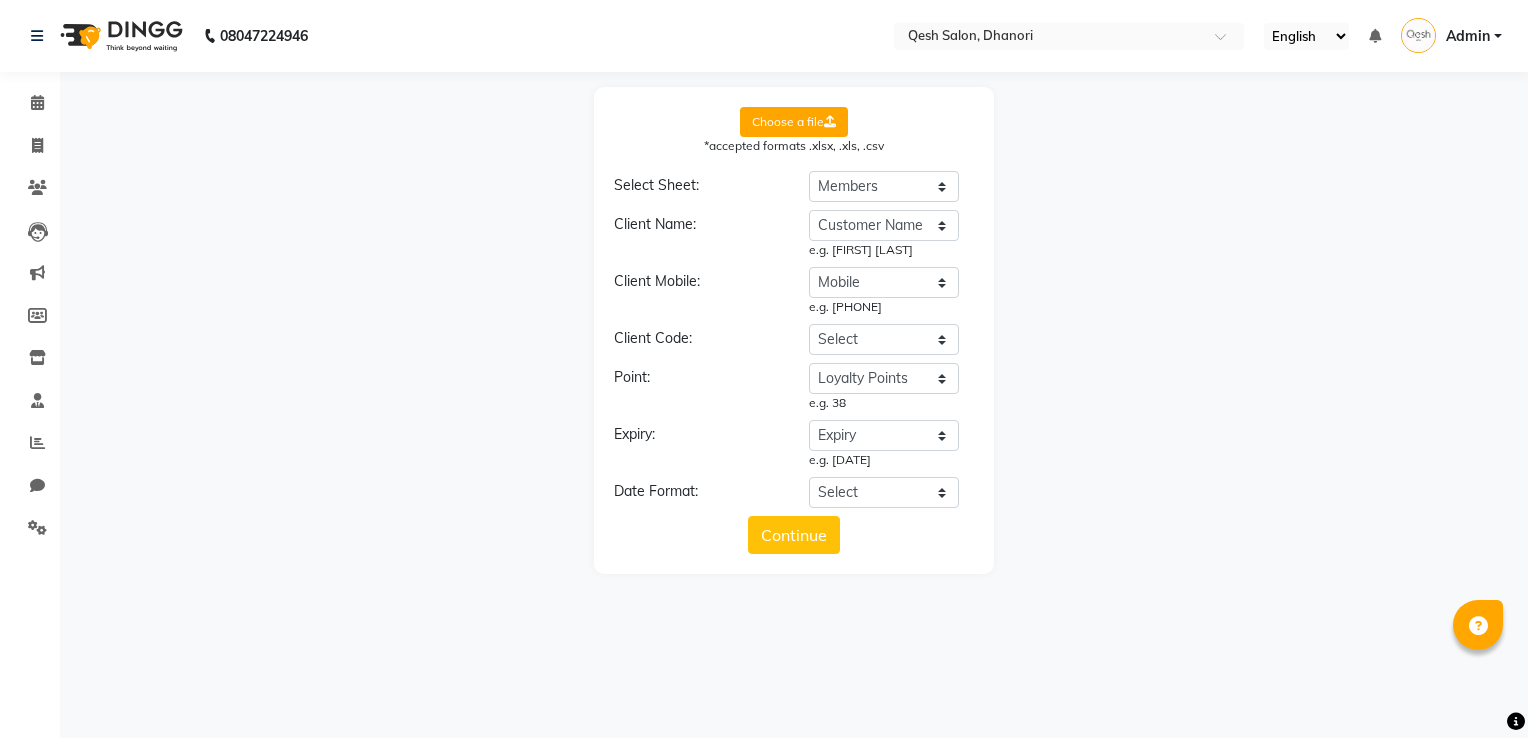 click on "Expiry:" 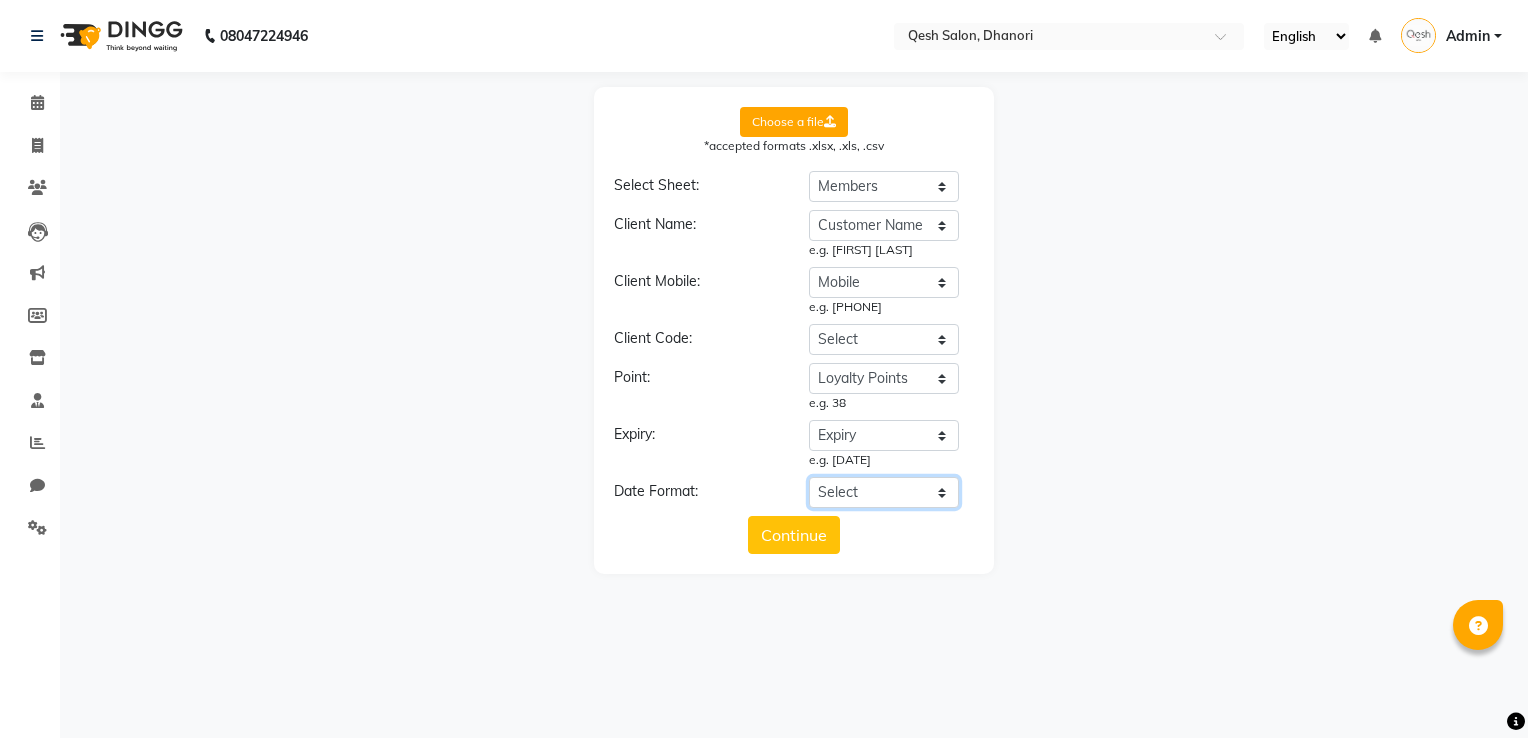 click on "Select YYYY-MM-DD MM-DD-YYYY DD-MM-YYYY MMMM Do, YYYY M/D/YYYY D/M/YYYY MMM Do YY MM/DD/YYYY DD/MM/YYYY Excel Date" 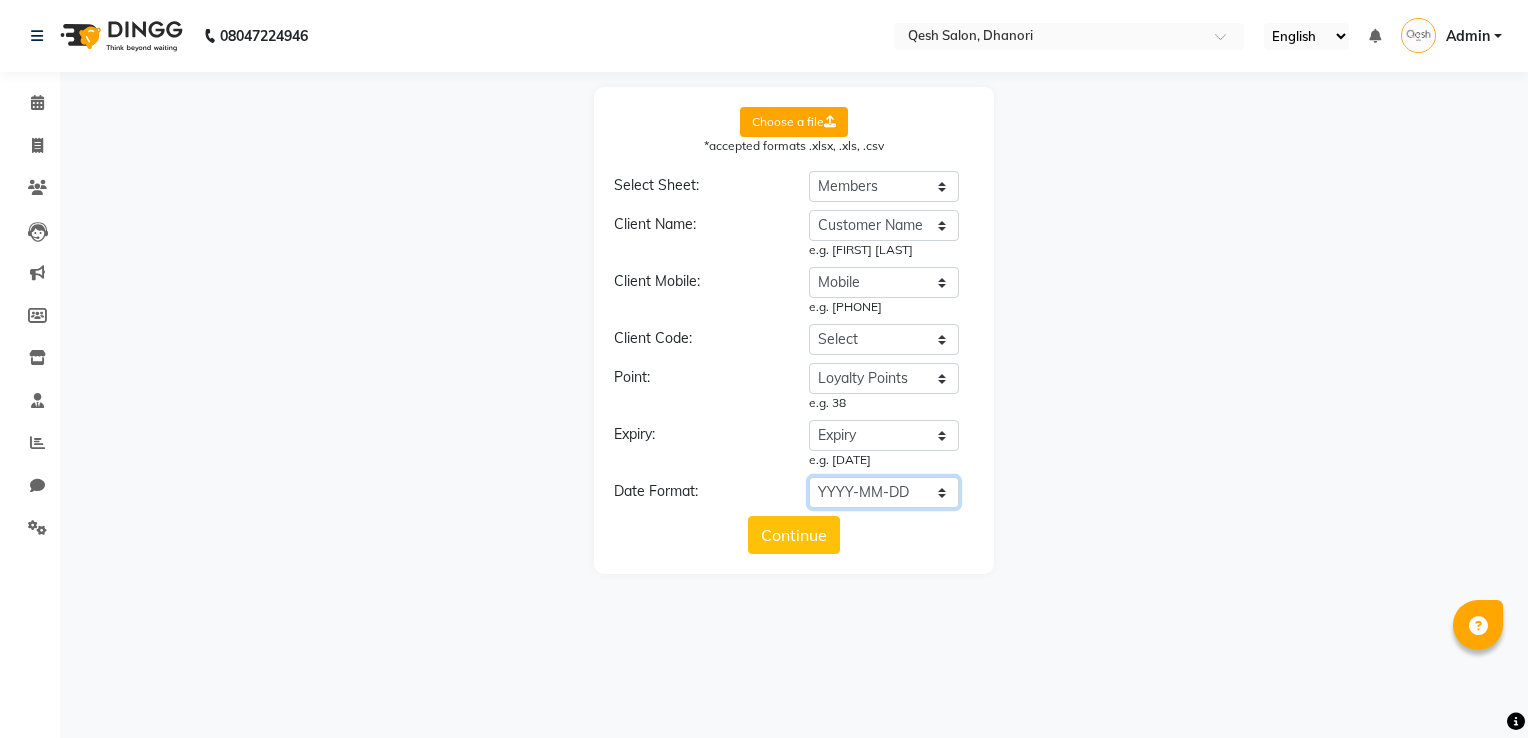 click on "Select YYYY-MM-DD MM-DD-YYYY DD-MM-YYYY MMMM Do, YYYY M/D/YYYY D/M/YYYY MMM Do YY MM/DD/YYYY DD/MM/YYYY Excel Date" 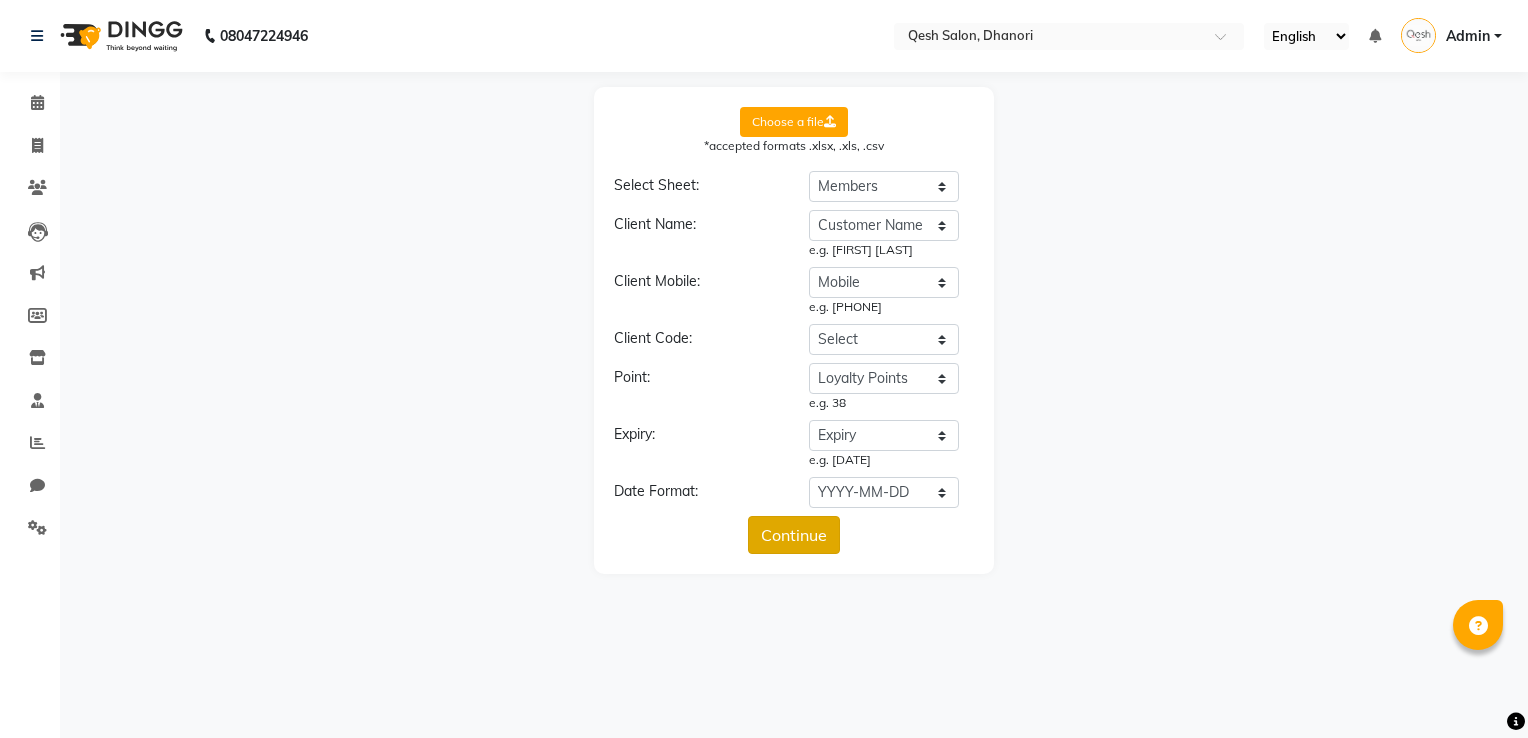 click on "Continue" 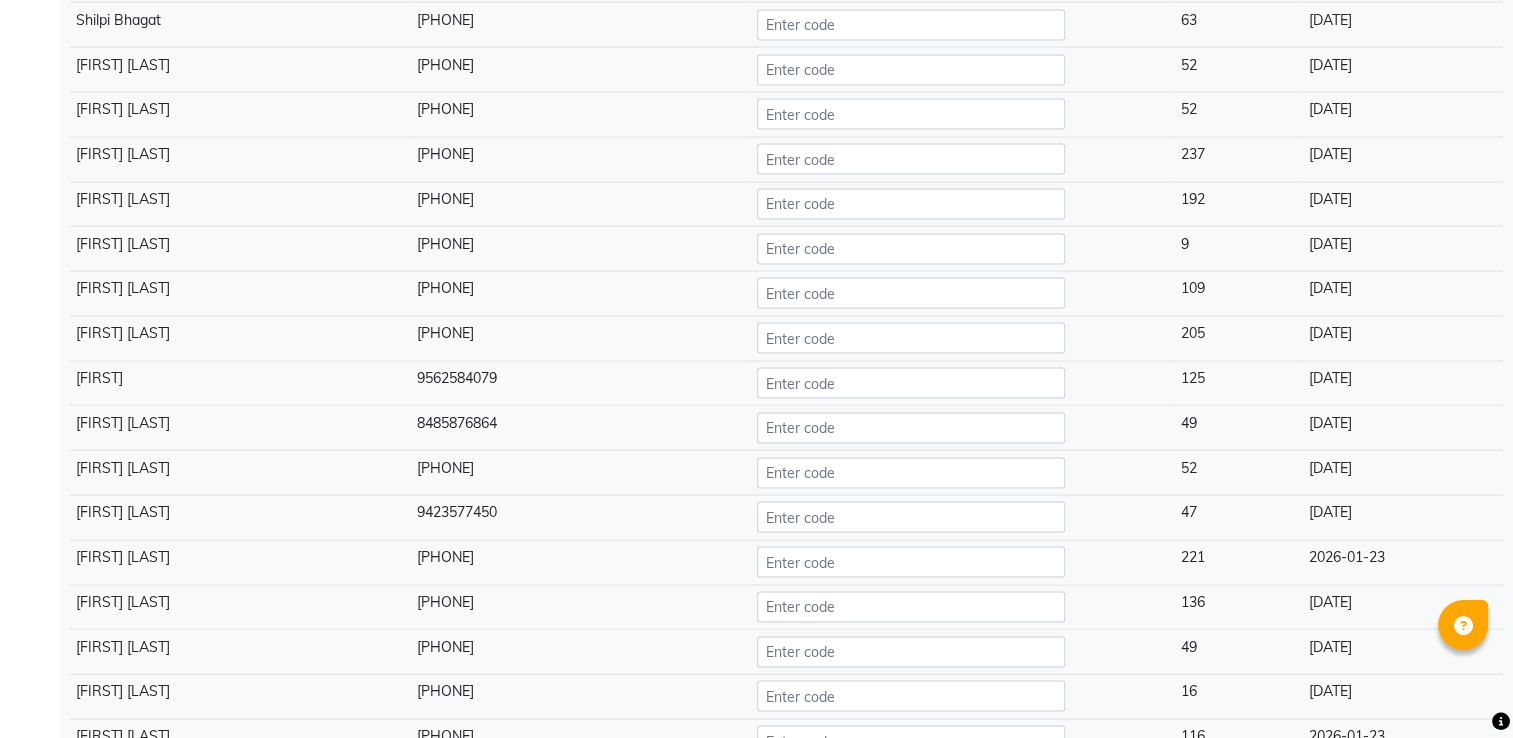 scroll, scrollTop: 4495, scrollLeft: 0, axis: vertical 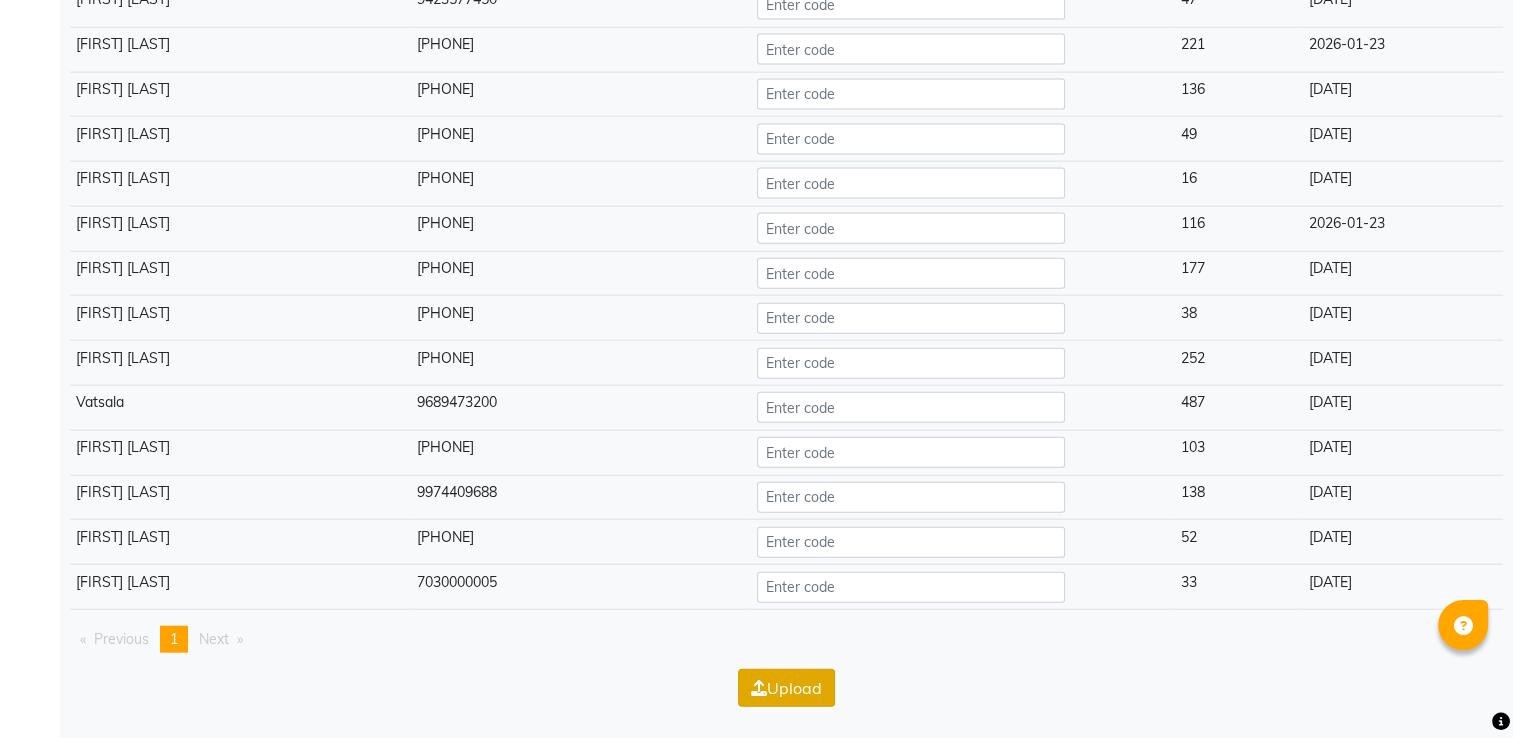 click on "Upload" 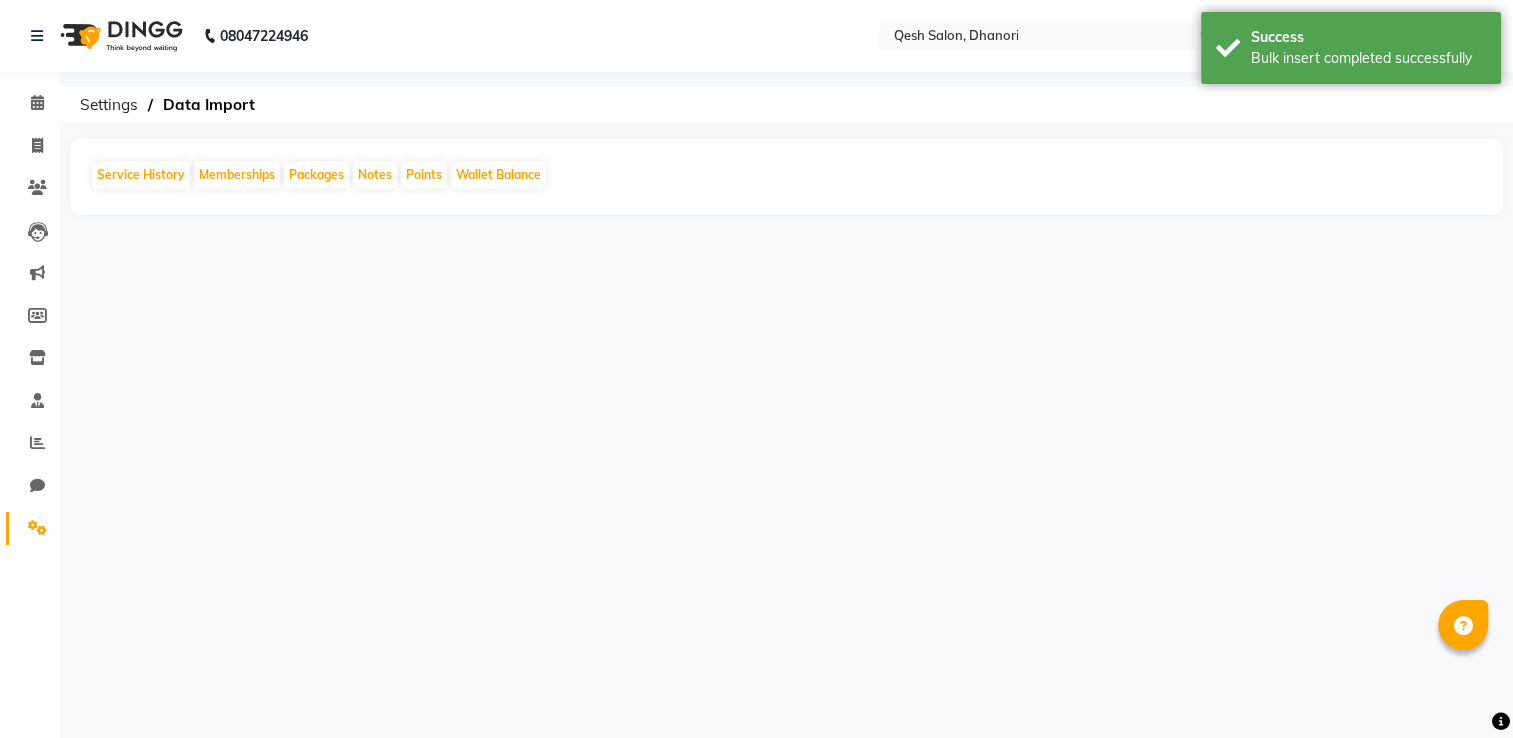 scroll, scrollTop: 0, scrollLeft: 0, axis: both 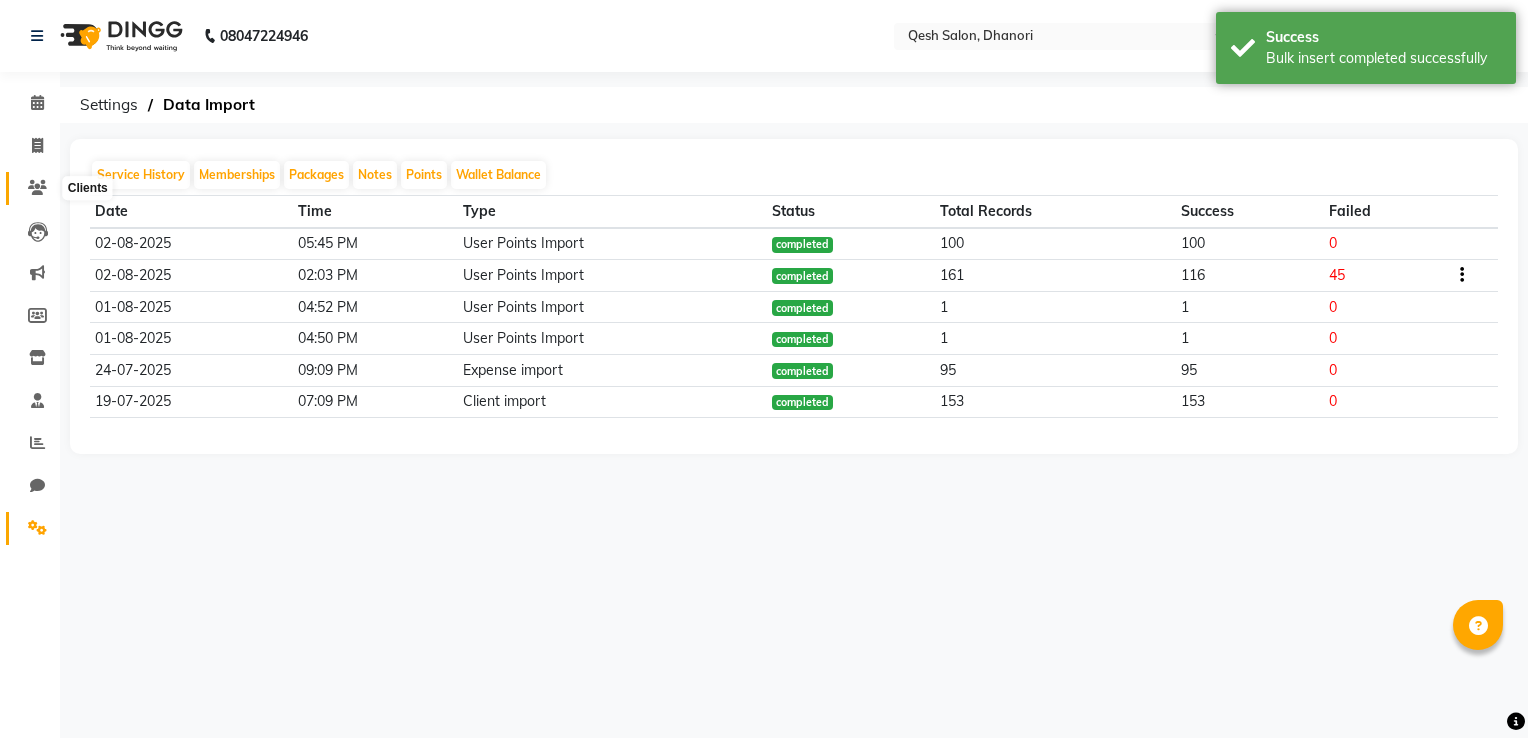 click 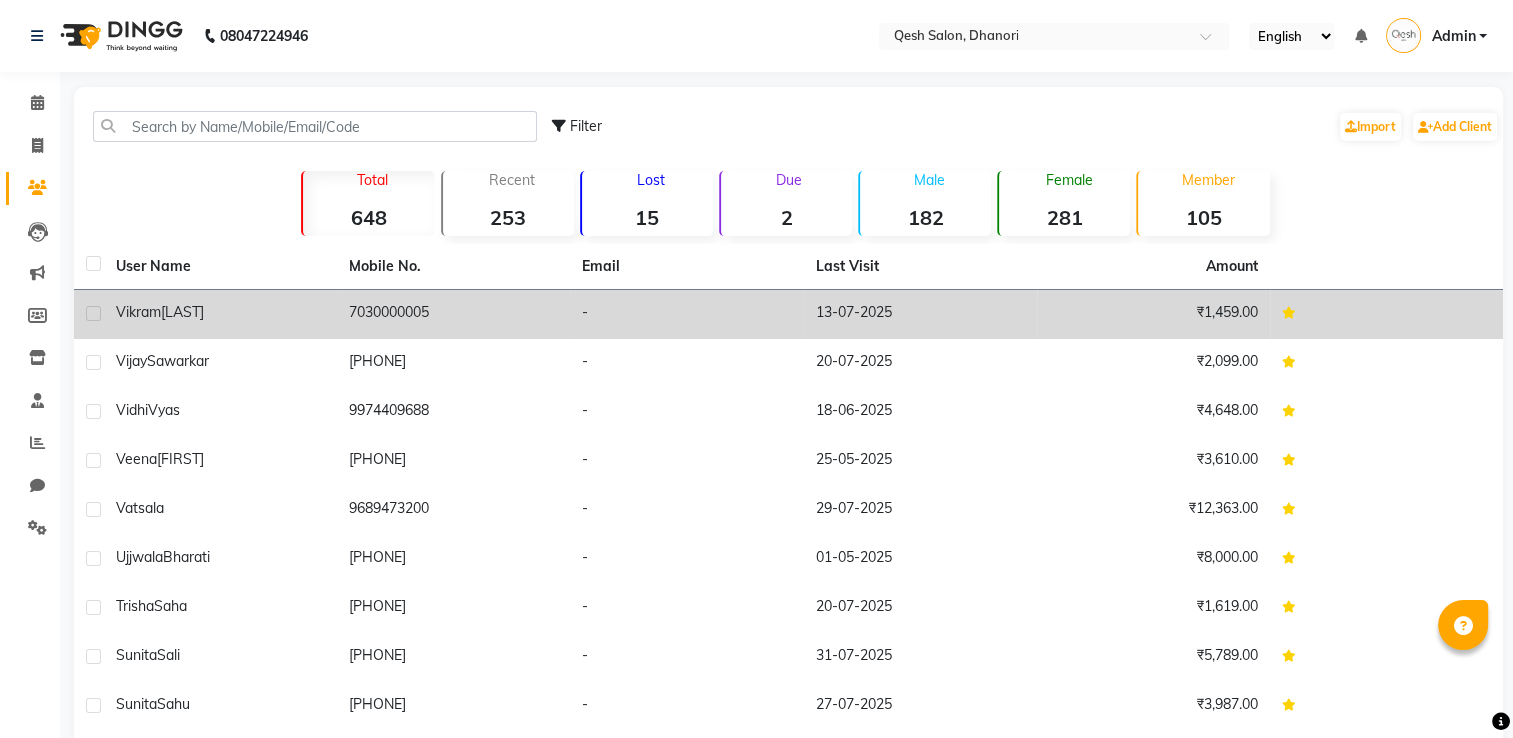 click on "7030000005" 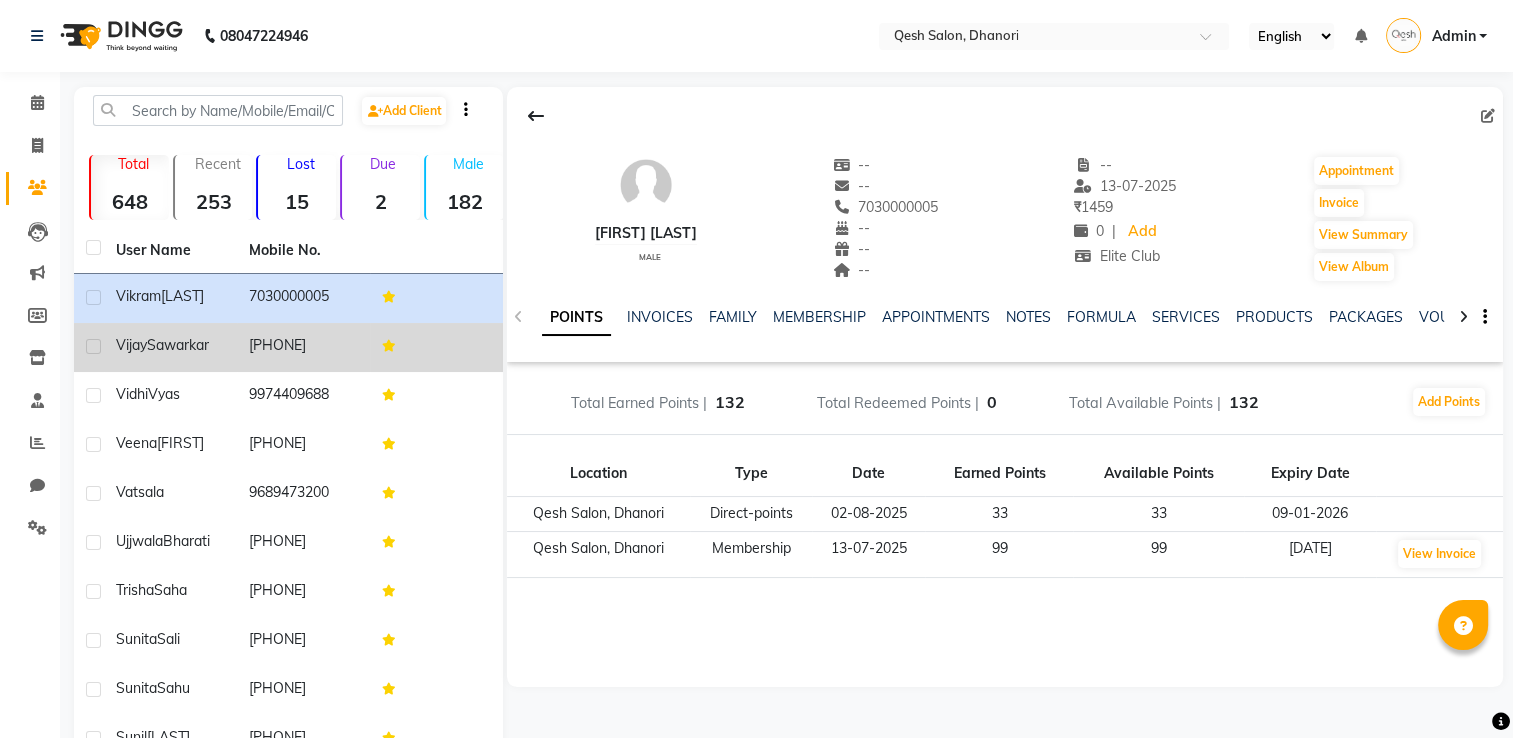 click on "[PHONE]" 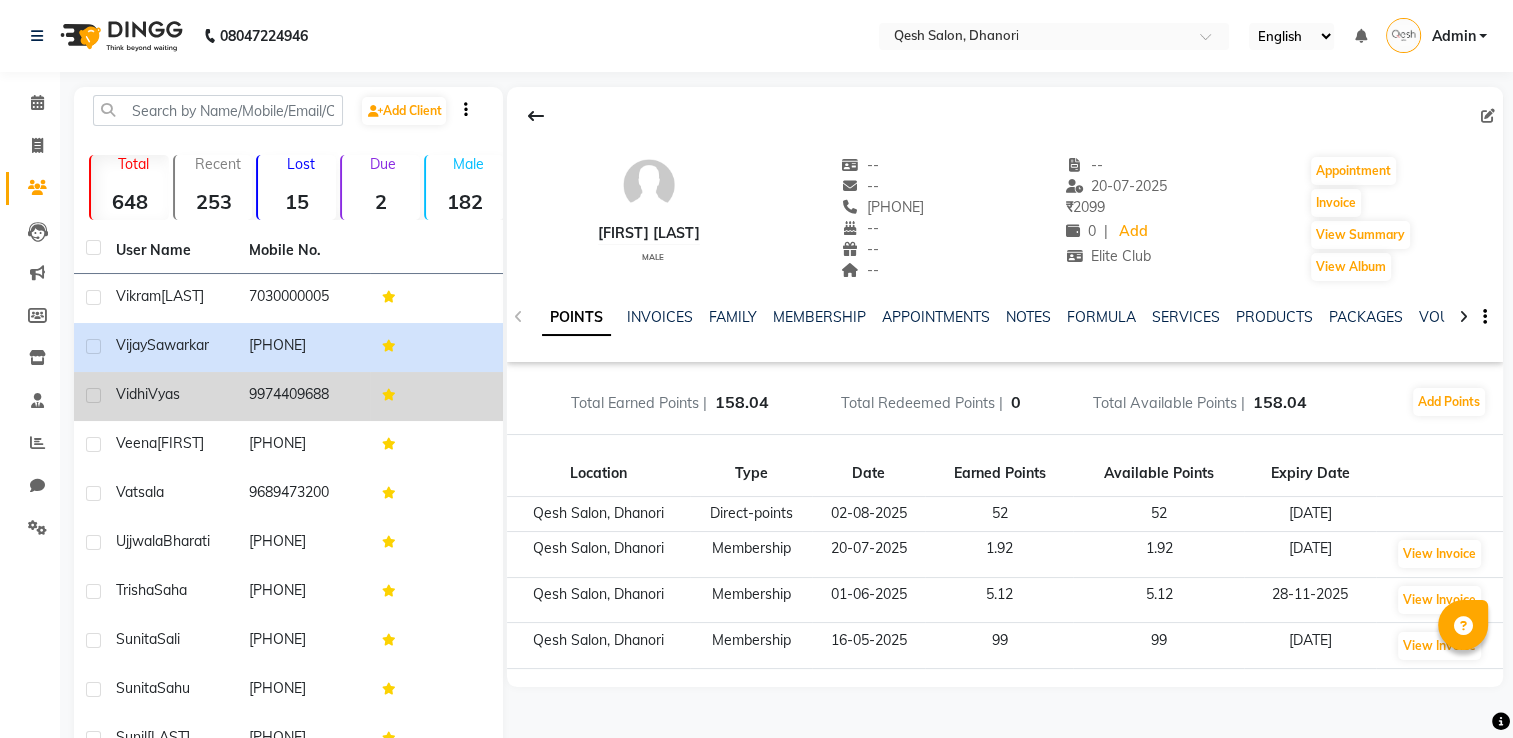click on "9974409688" 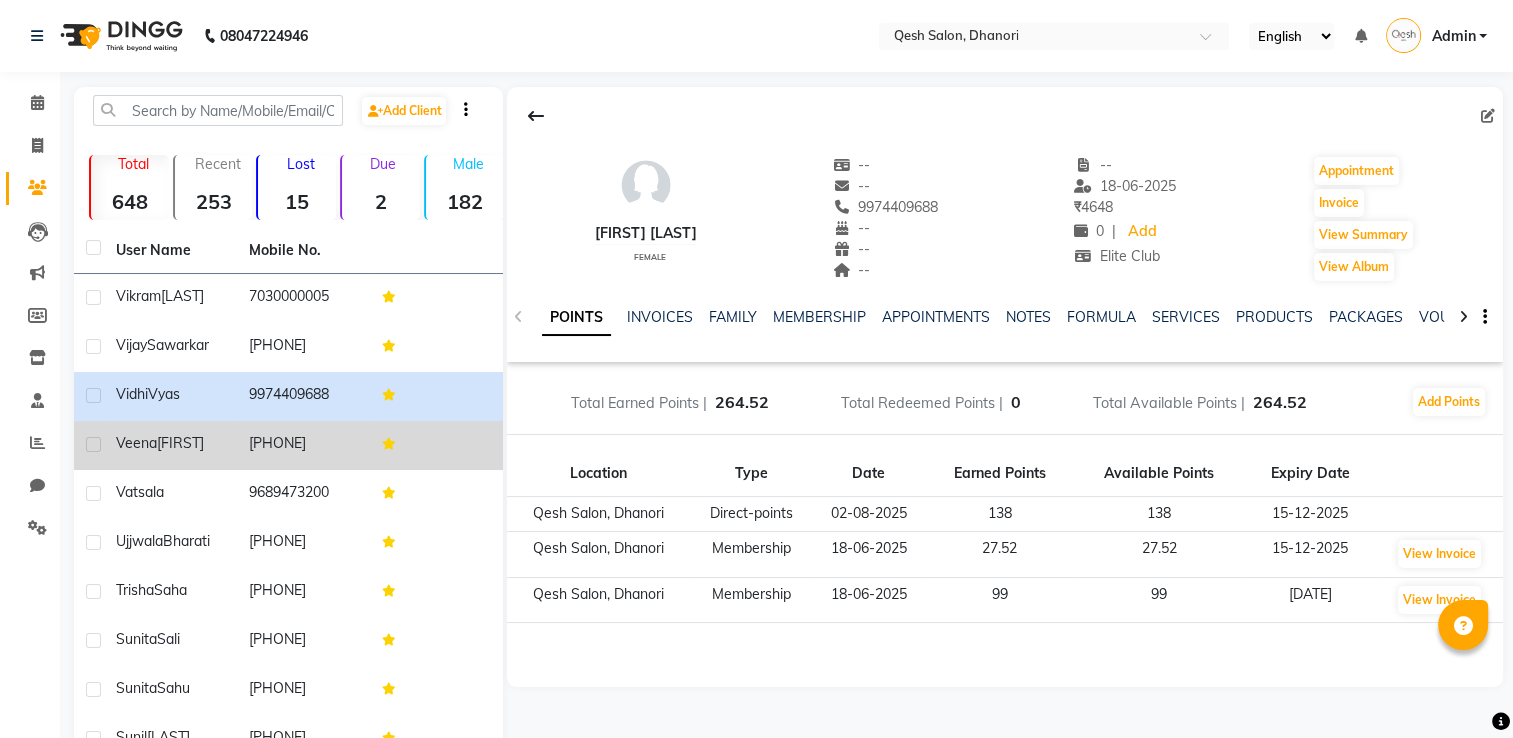 click on "[PHONE]" 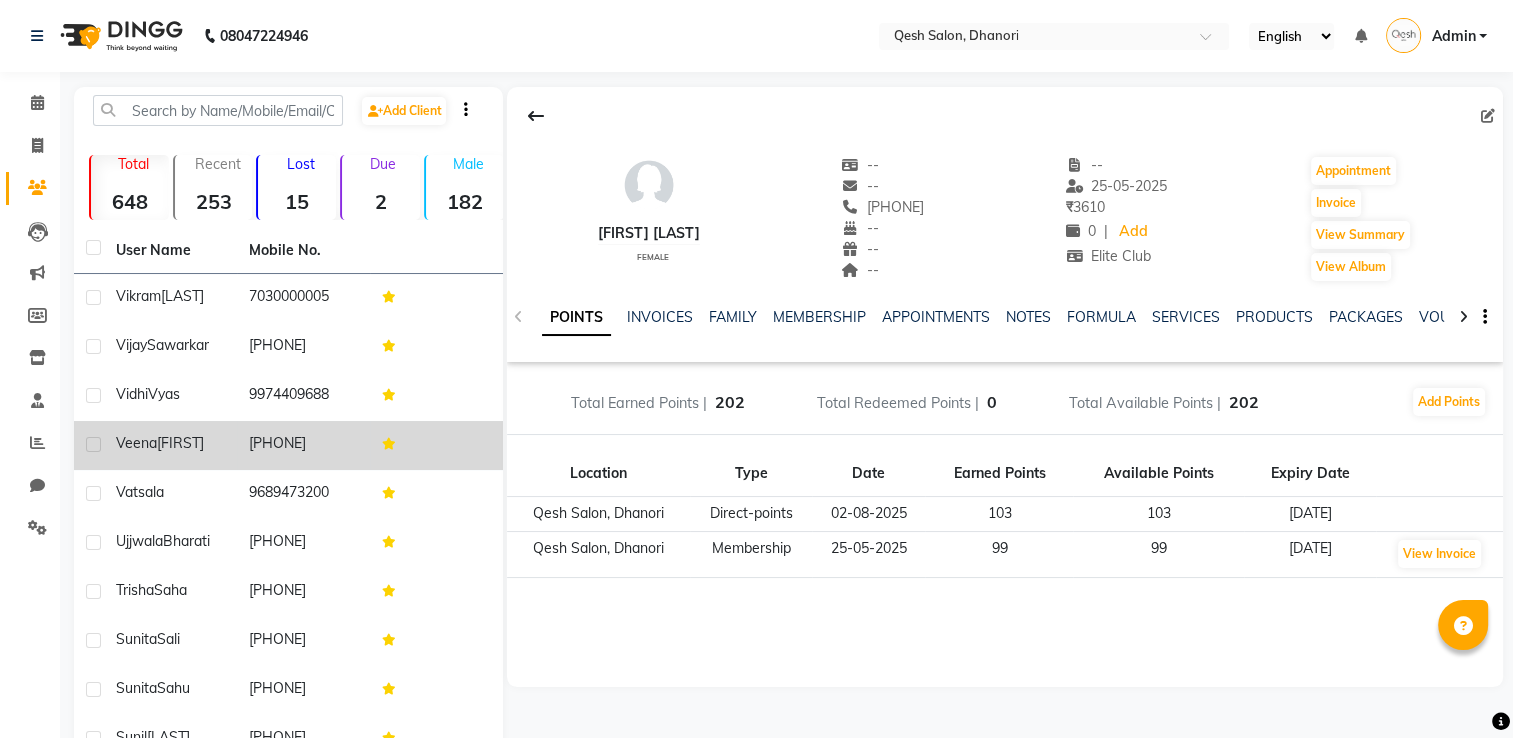 click on "[PHONE]" 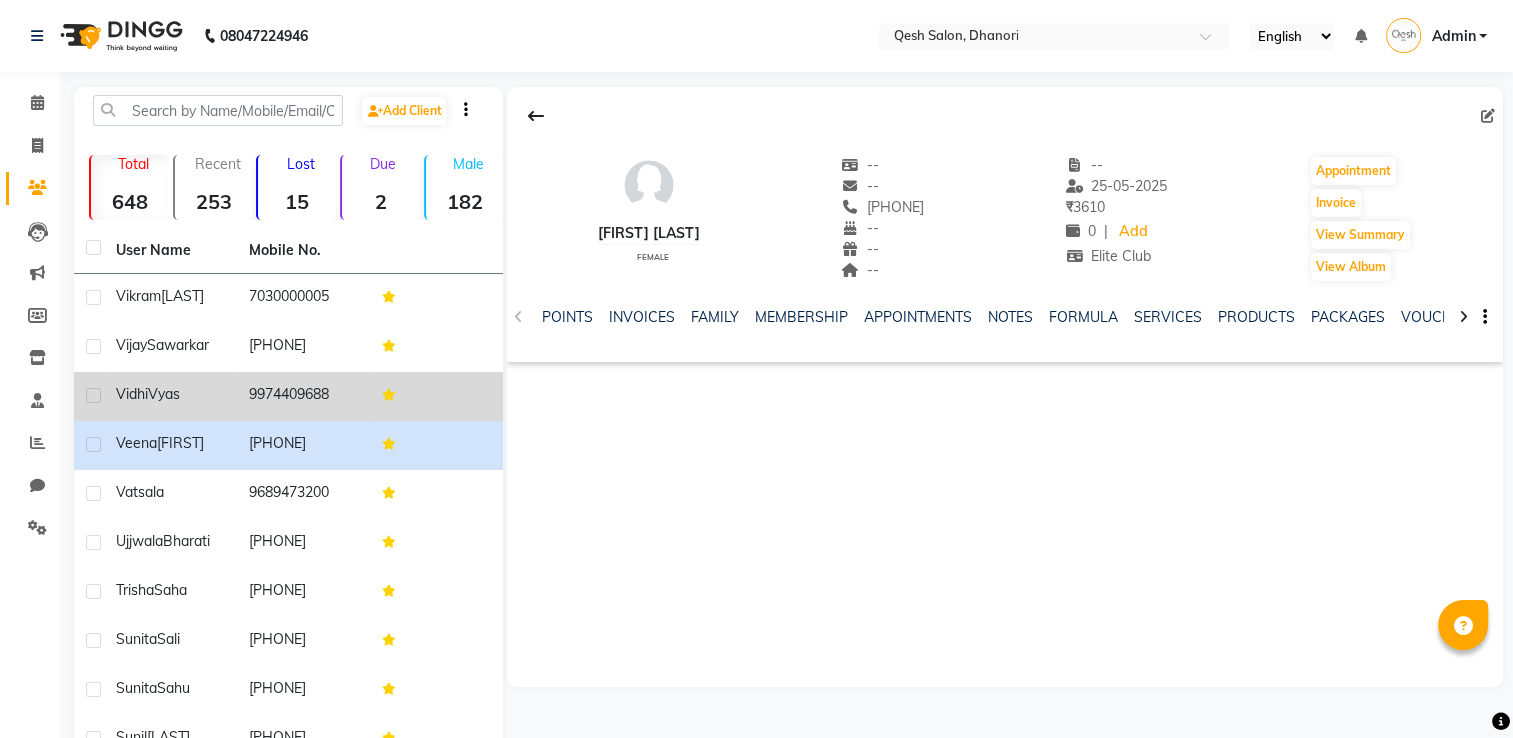 click on "9974409688" 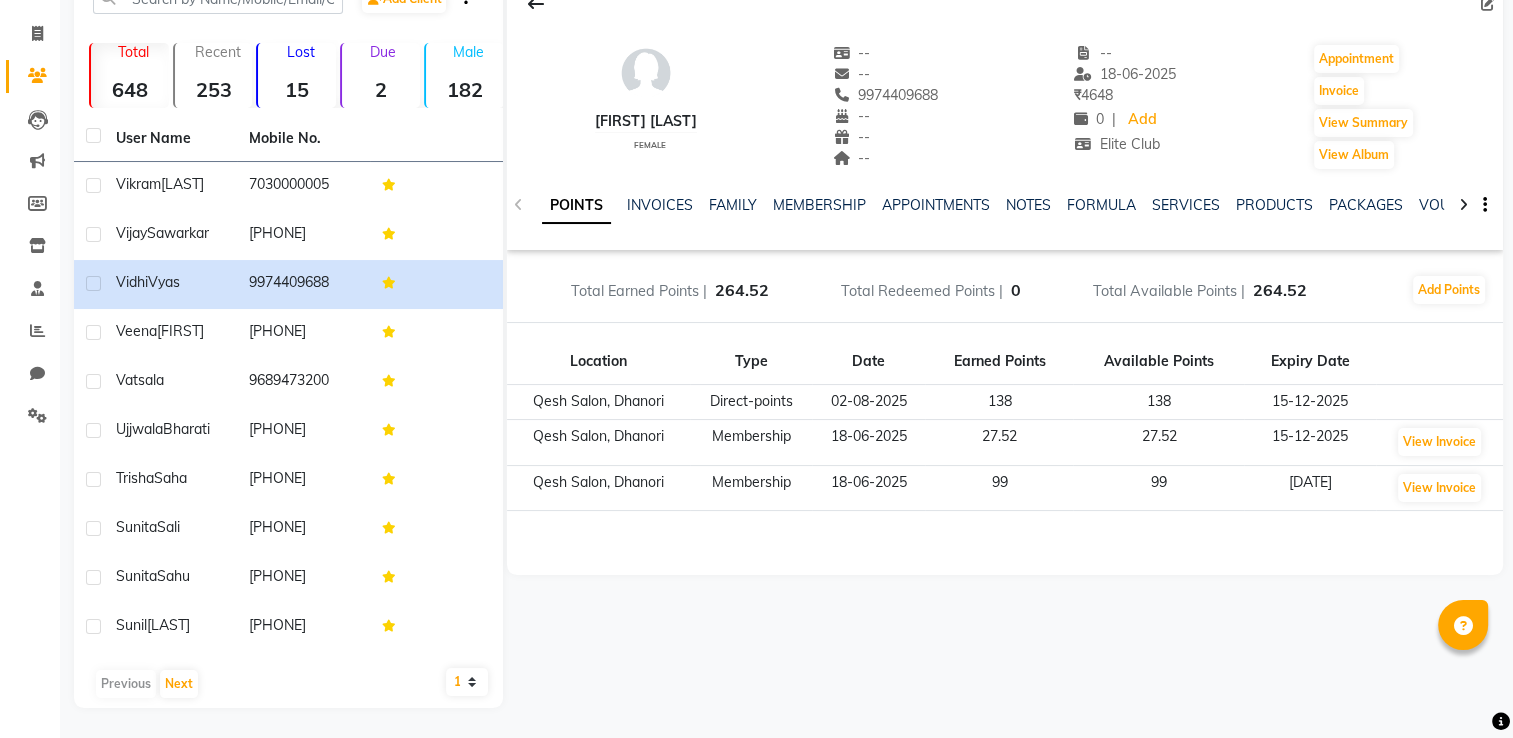 scroll, scrollTop: 0, scrollLeft: 0, axis: both 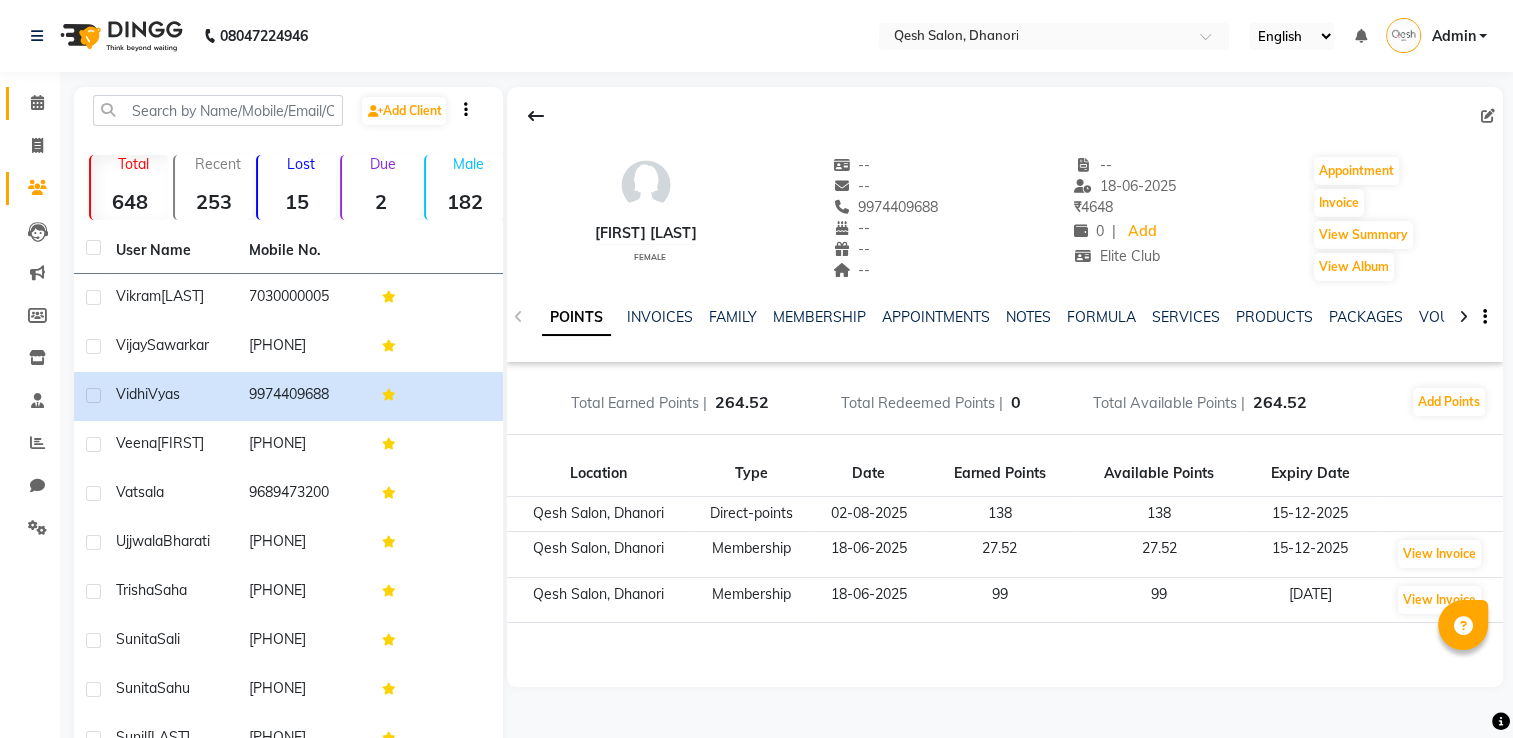 click 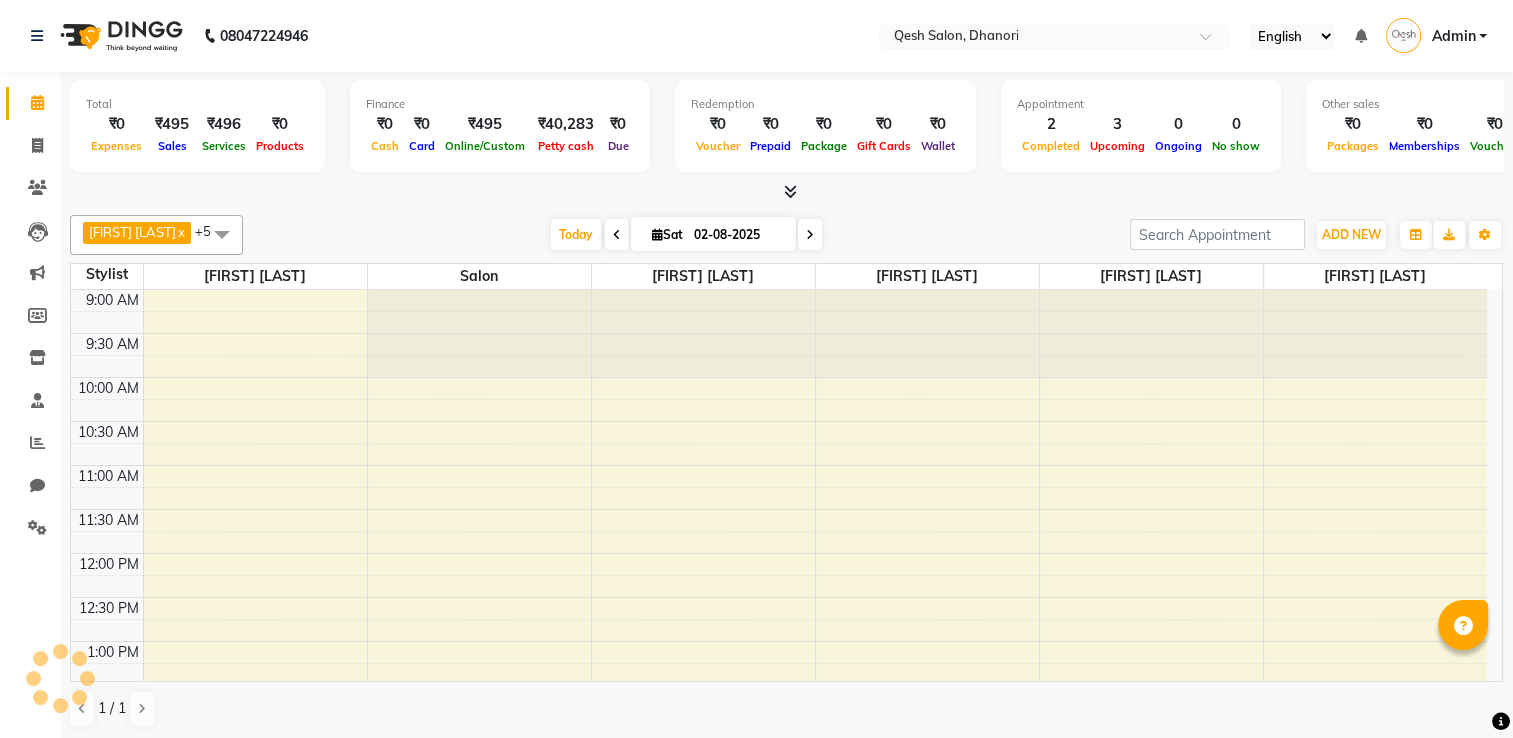 scroll, scrollTop: 0, scrollLeft: 0, axis: both 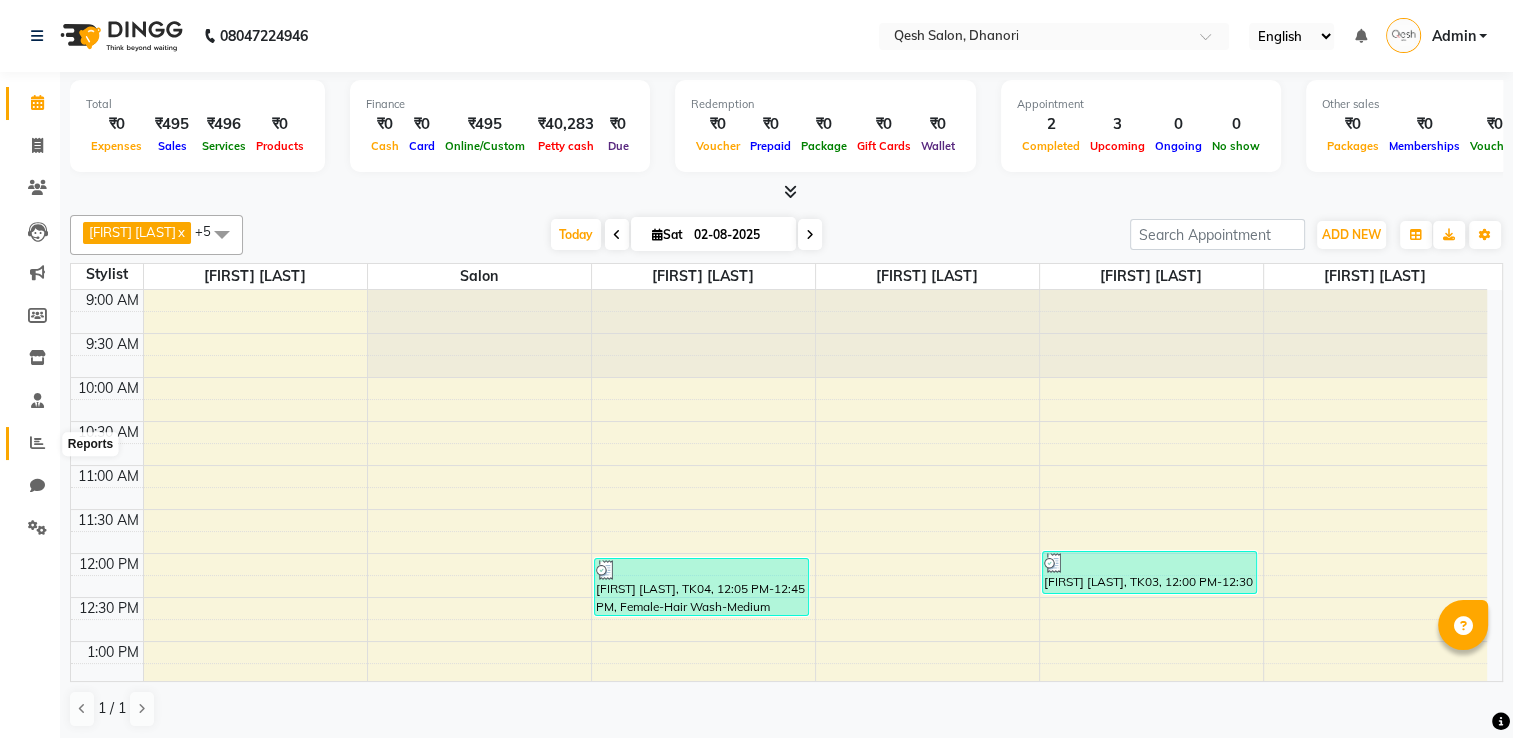 click 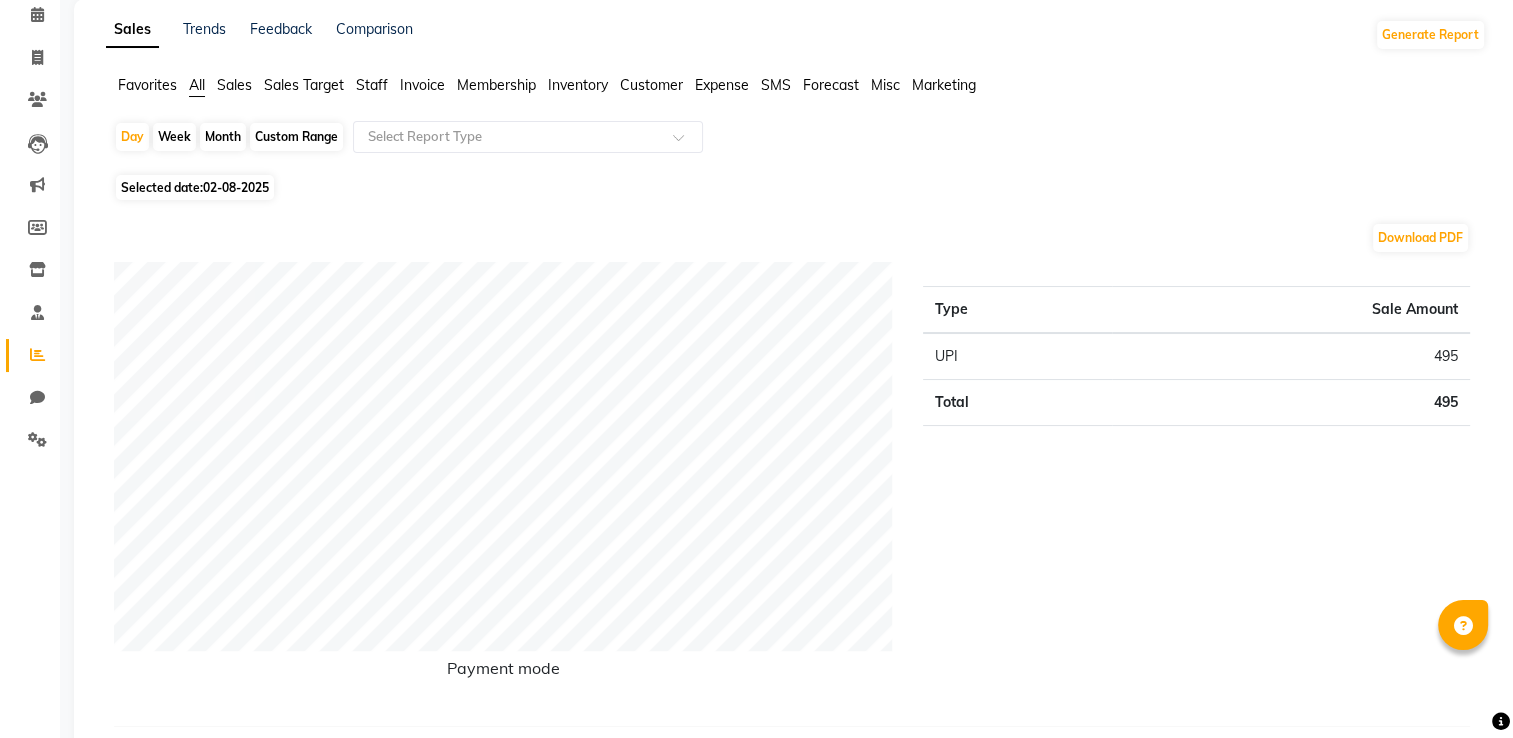 scroll, scrollTop: 0, scrollLeft: 0, axis: both 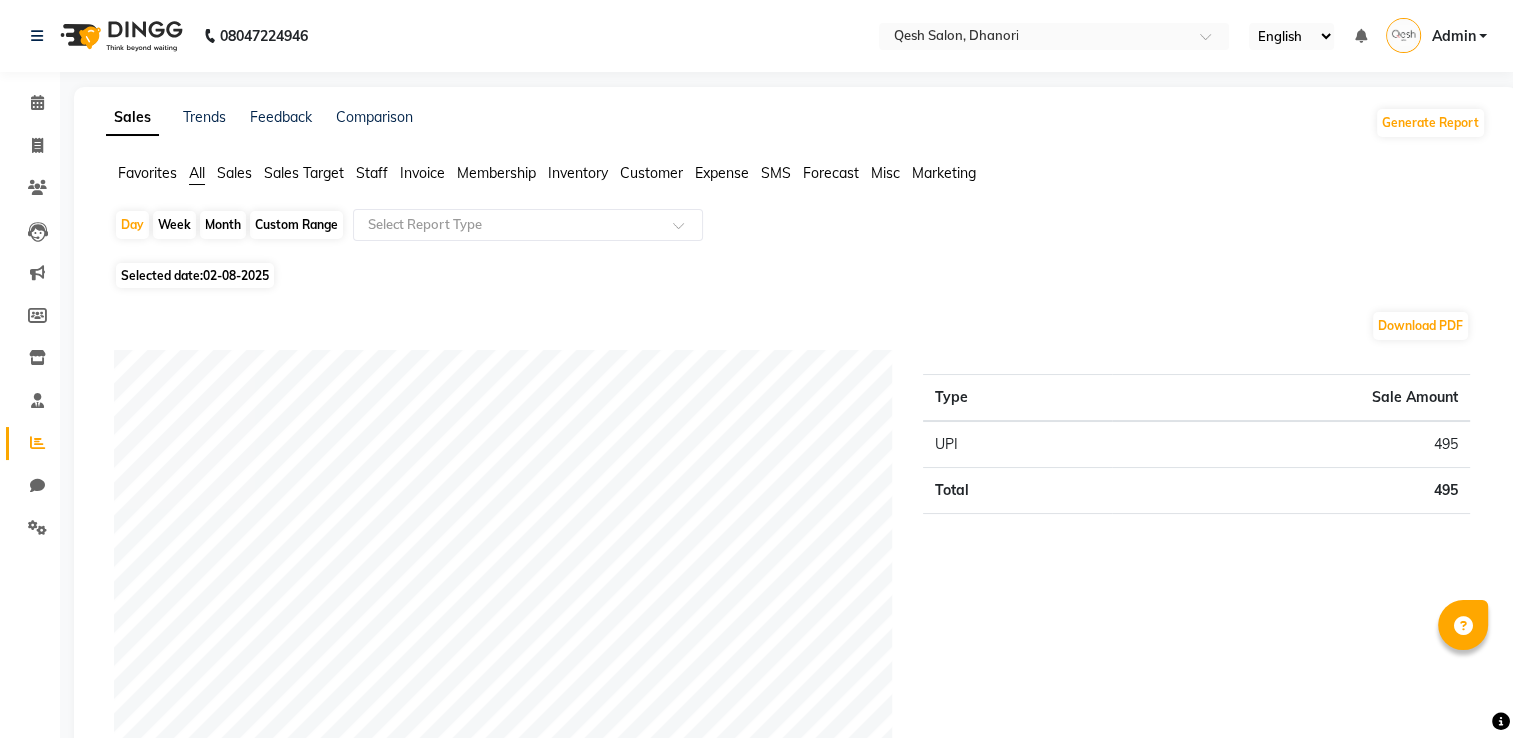 click on "Customer" 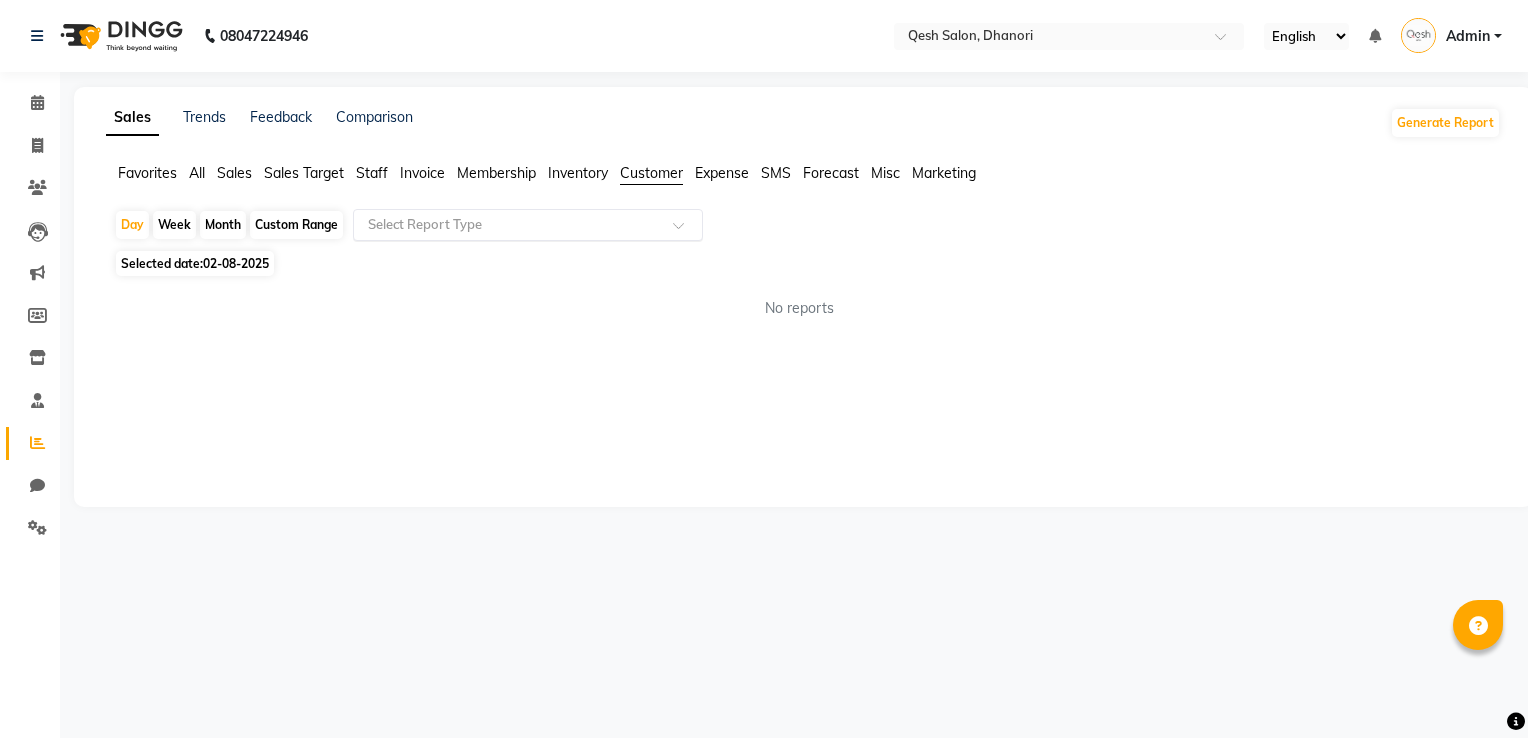click 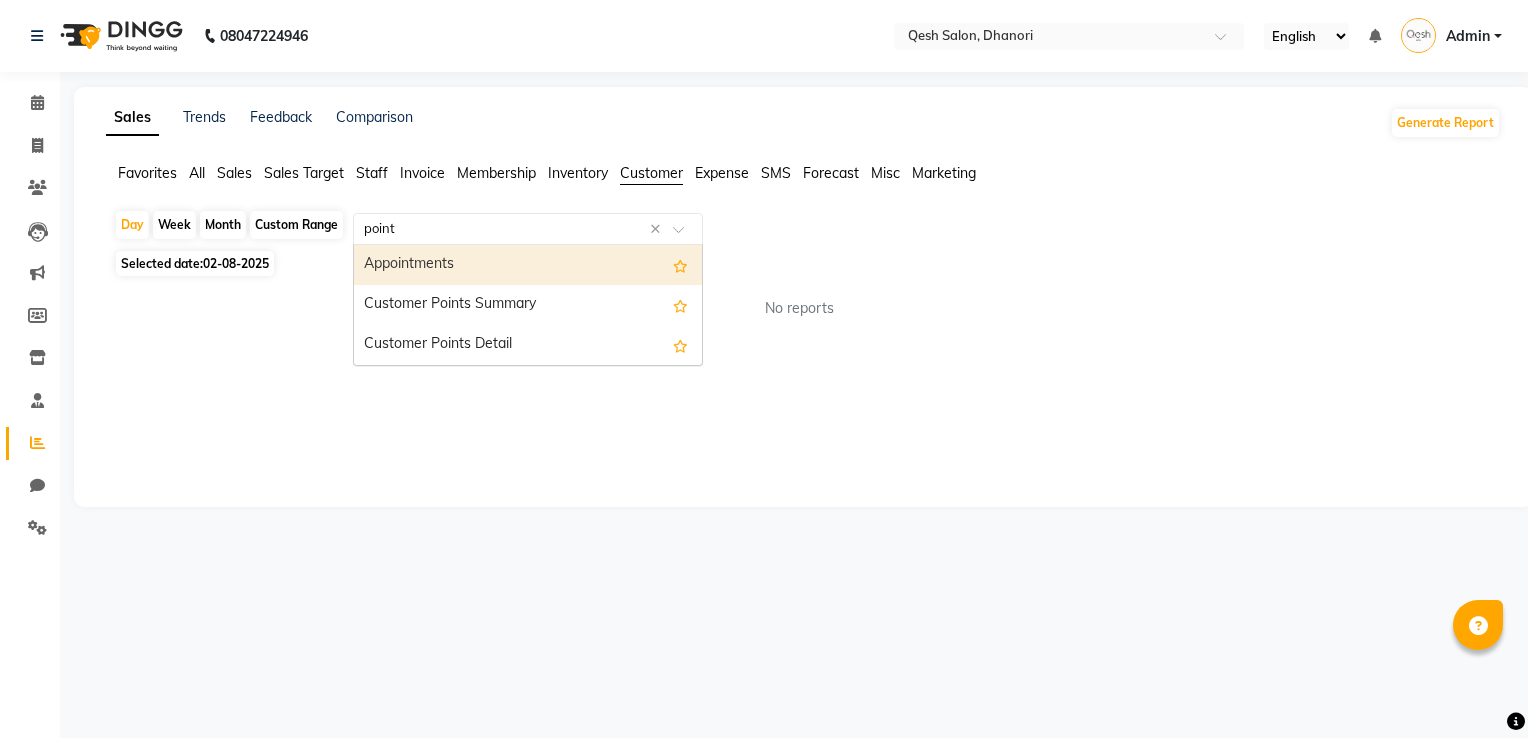 type on "points" 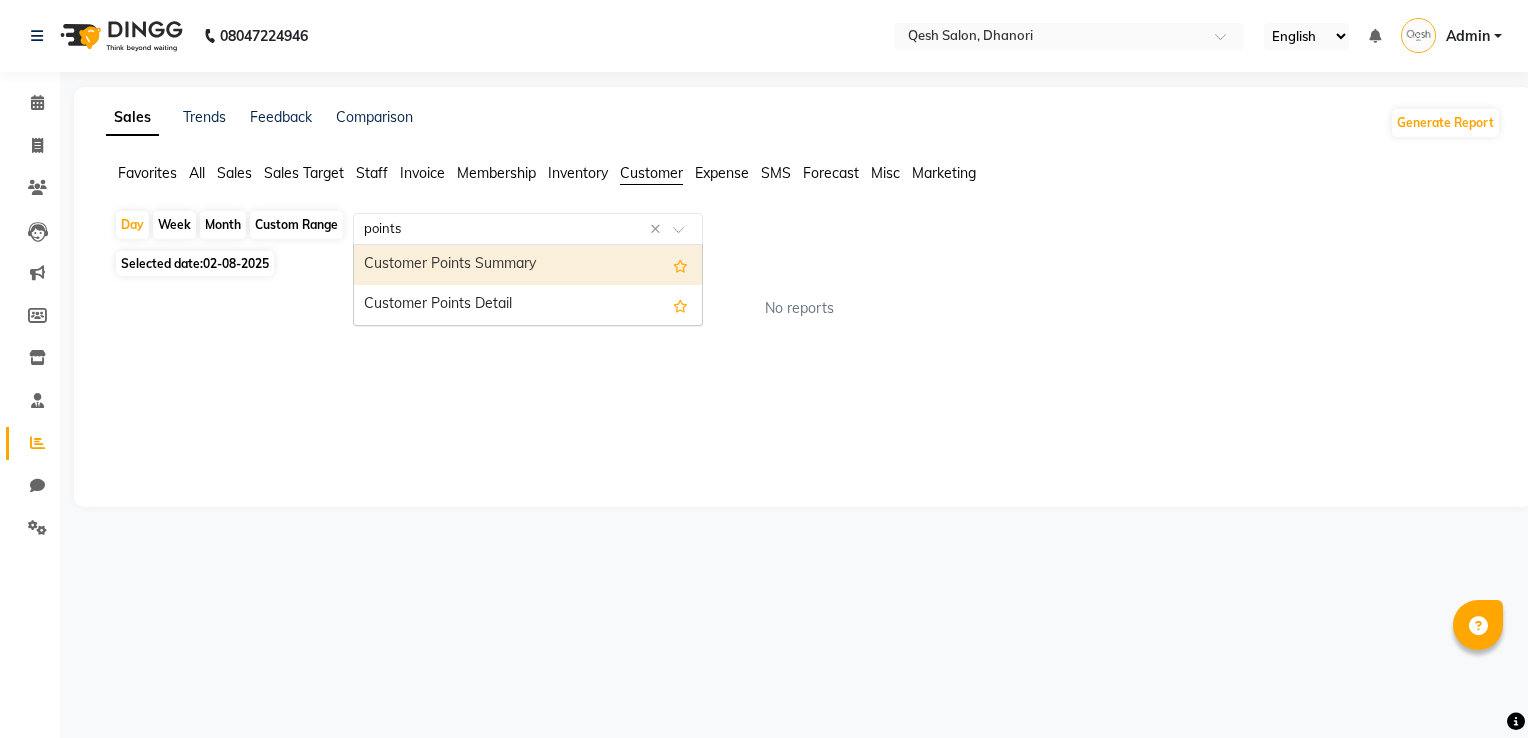 type 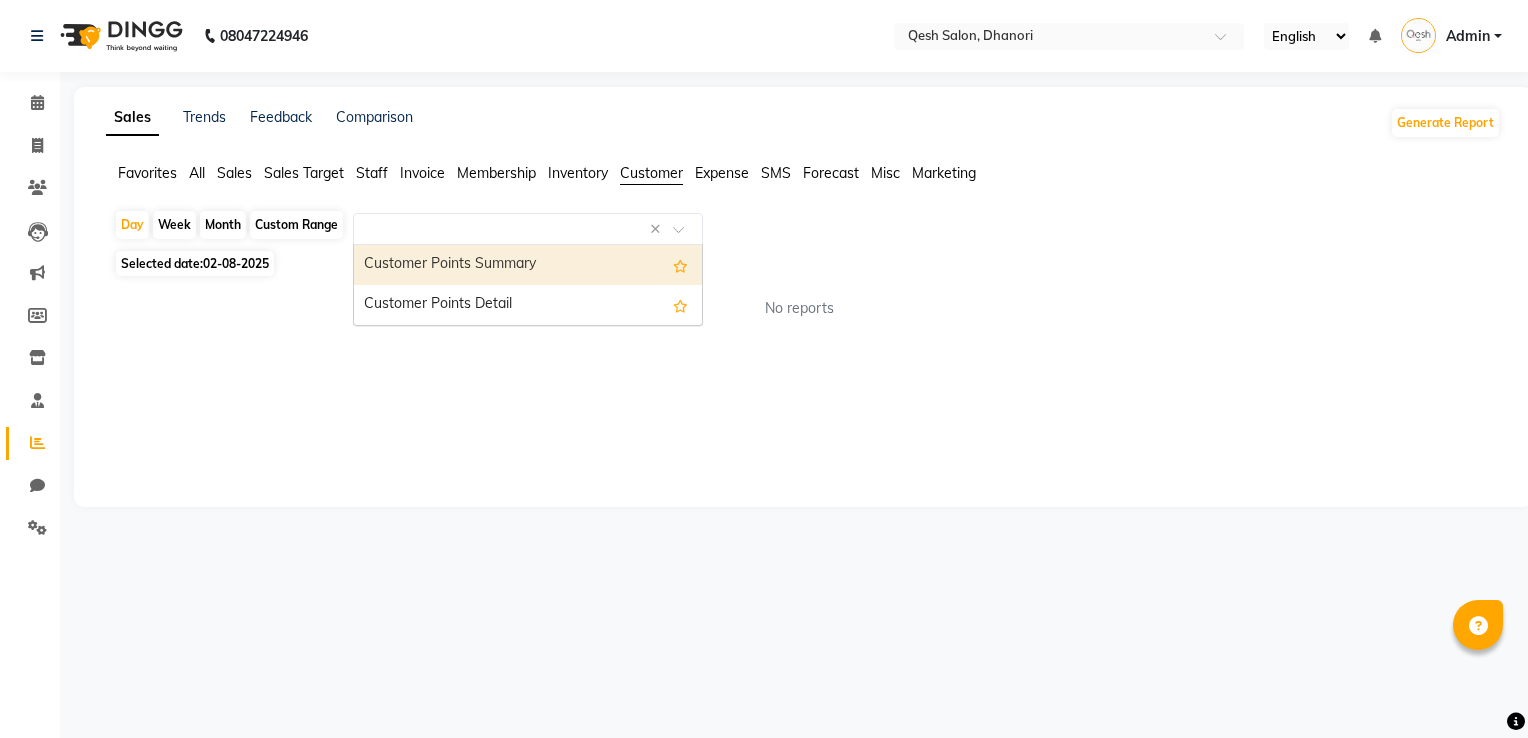 select on "full_report" 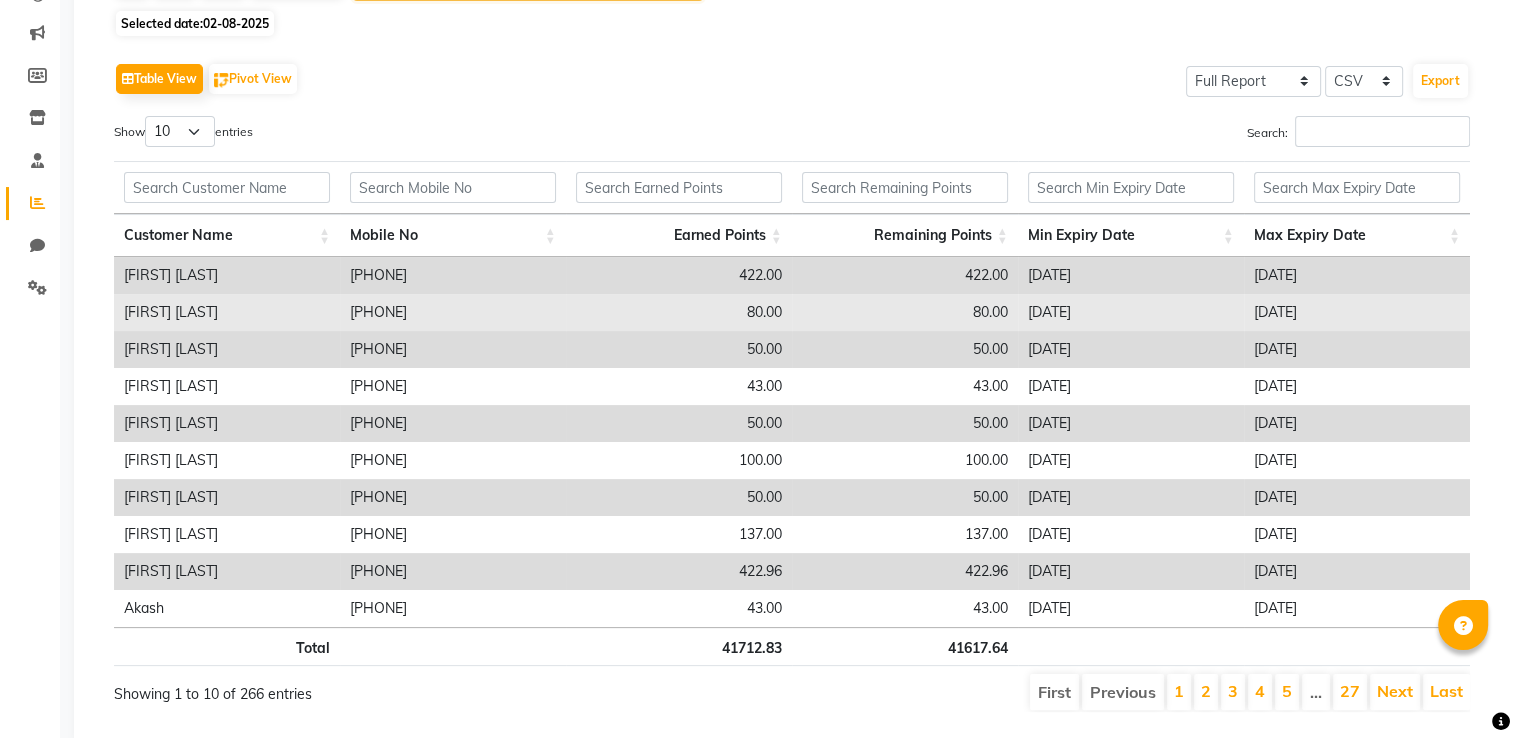 scroll, scrollTop: 193, scrollLeft: 0, axis: vertical 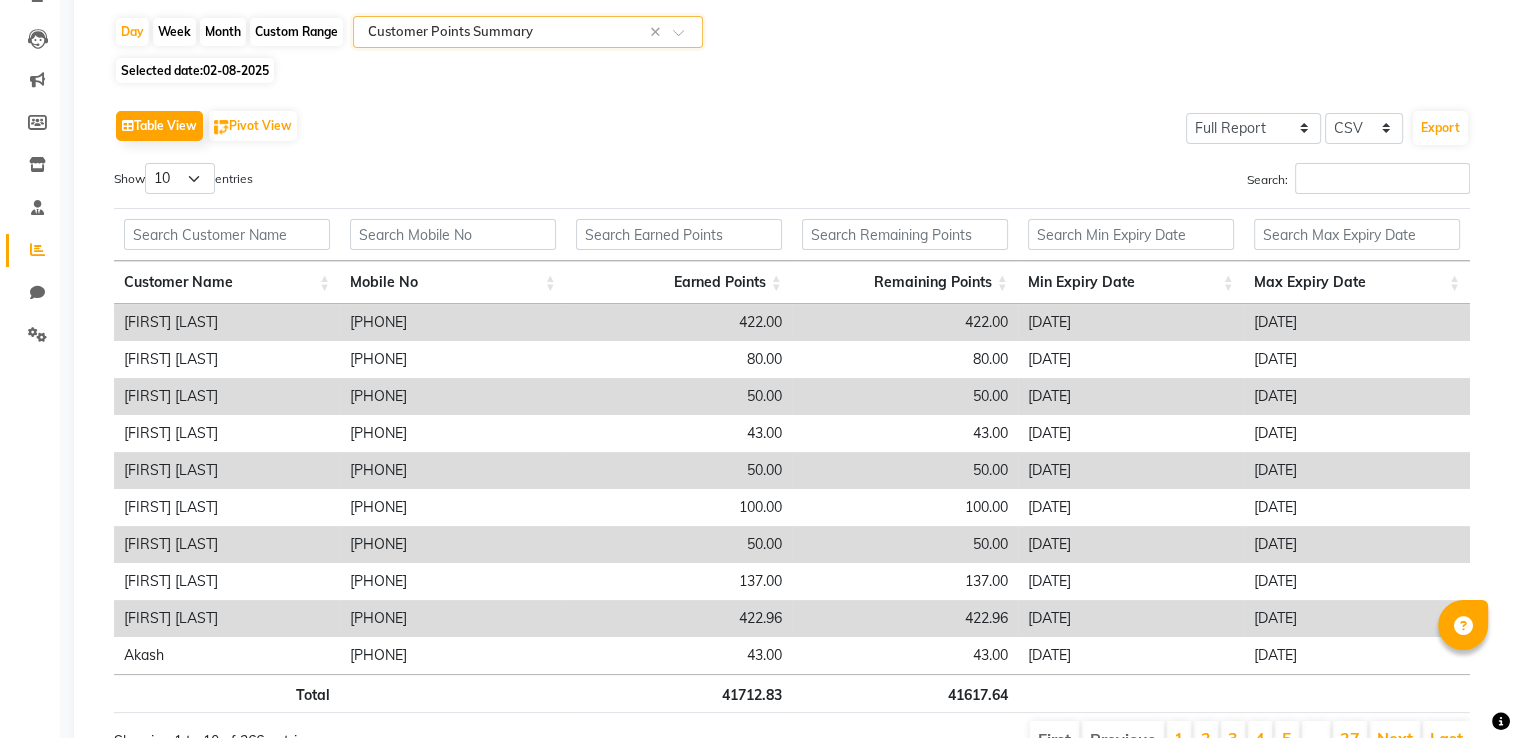 click on "Remaining Points" at bounding box center (905, 282) 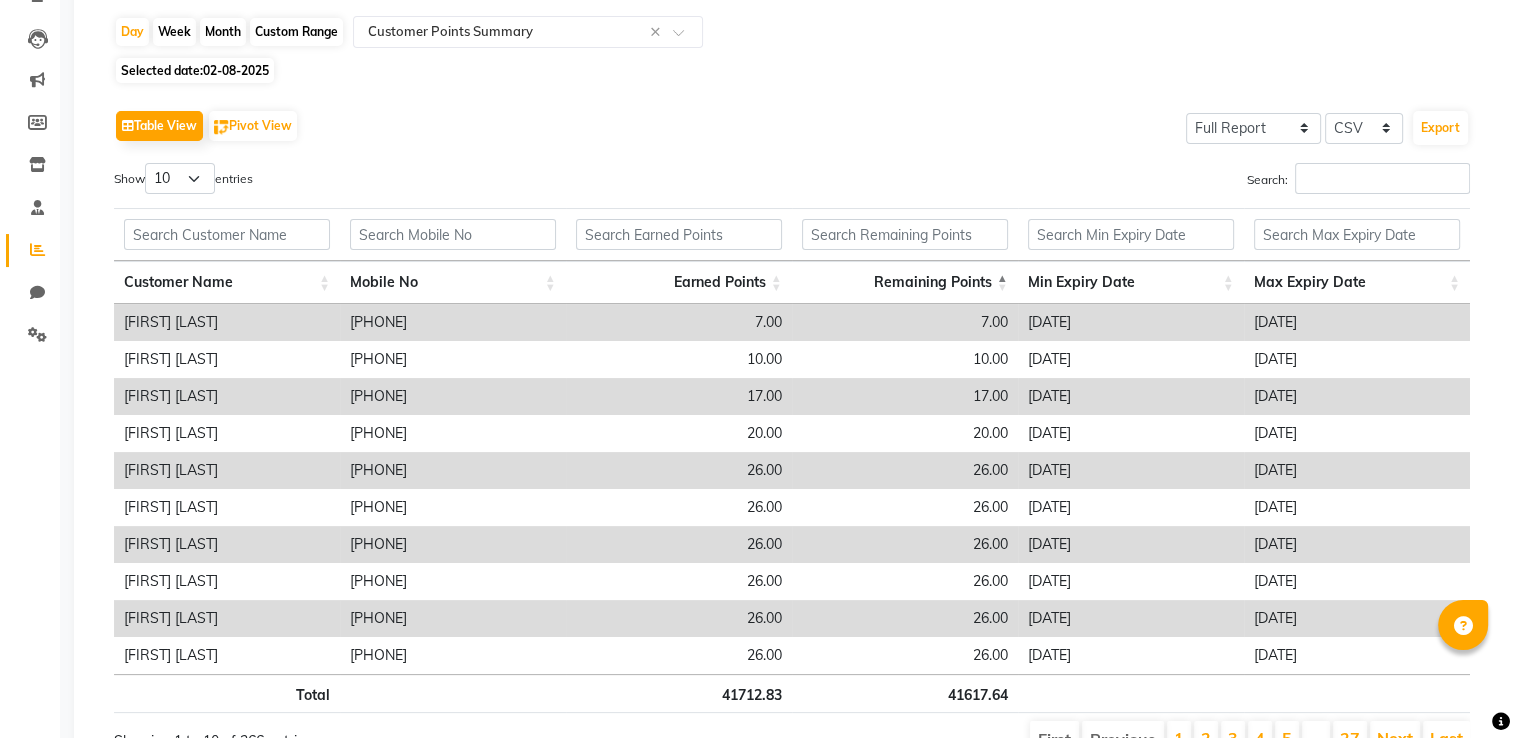 click on "Remaining Points" at bounding box center (905, 282) 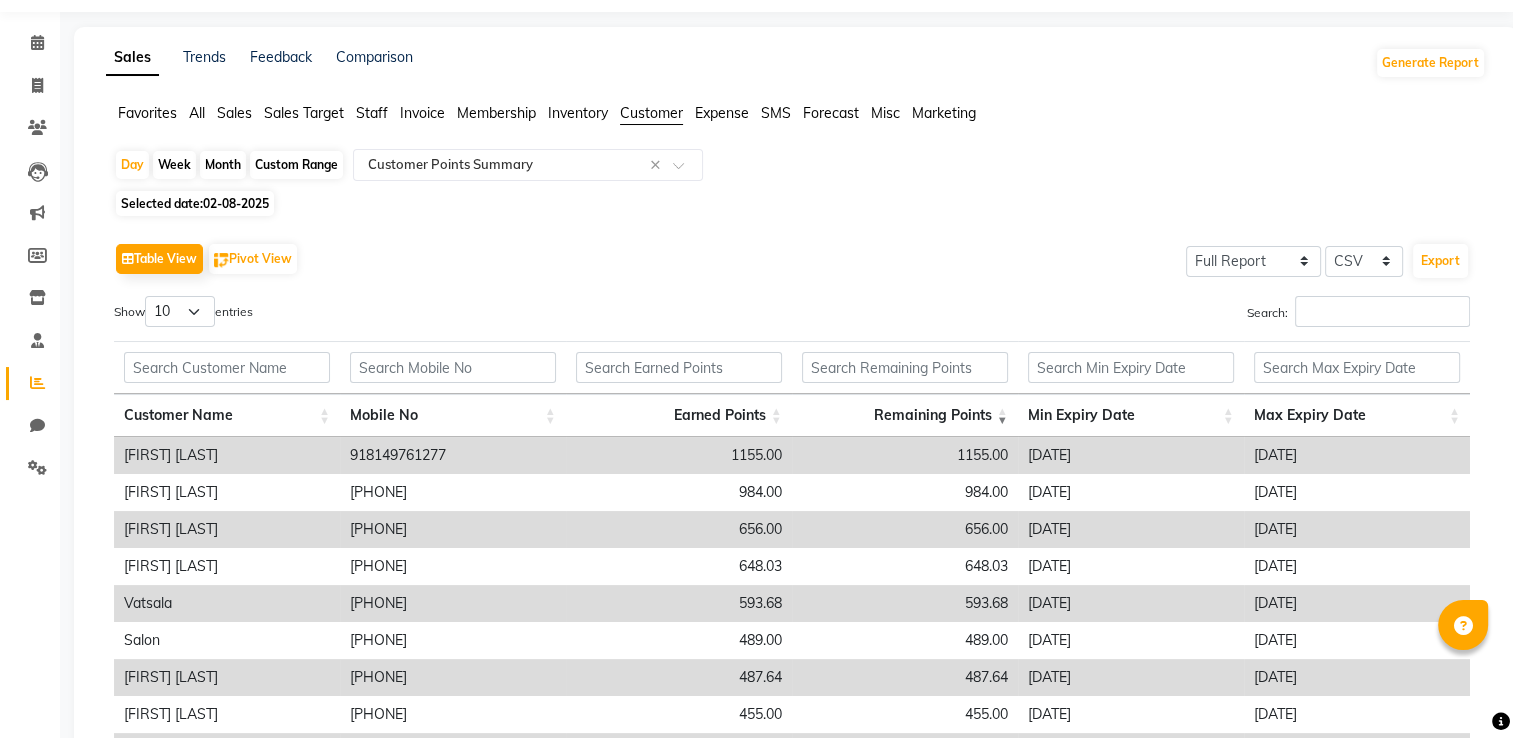 scroll, scrollTop: 0, scrollLeft: 0, axis: both 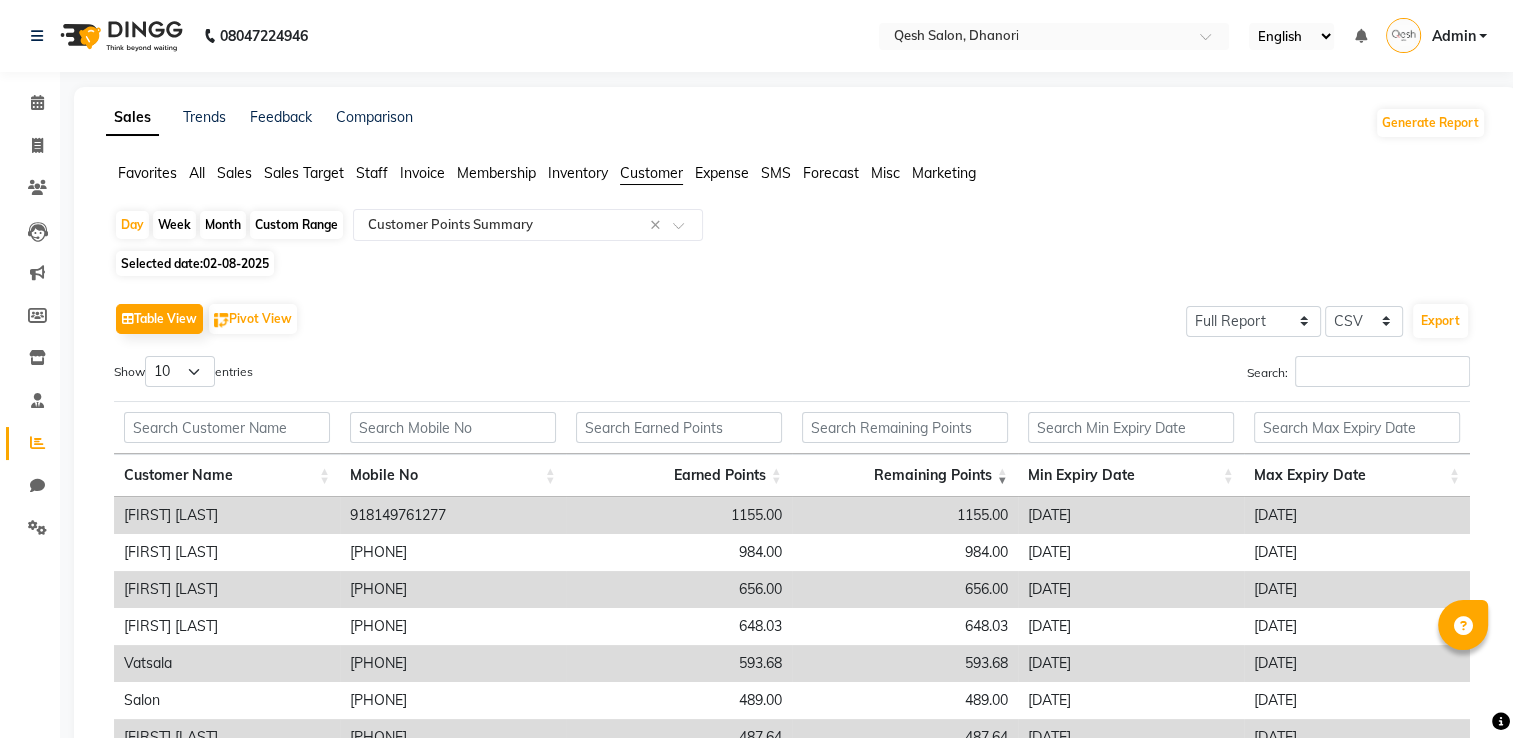 click on "Selected date:  02-08-2025" 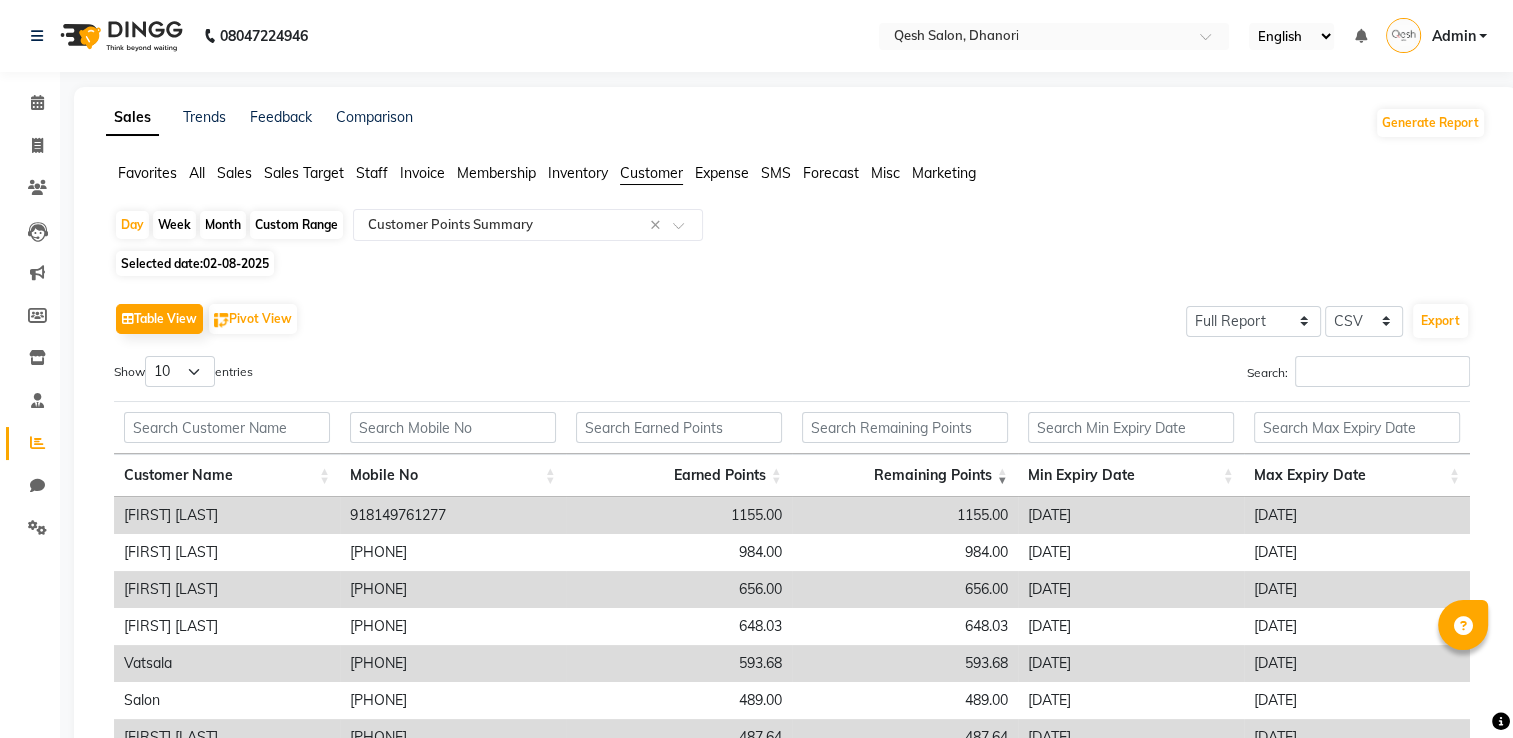 click on "Table View   Pivot View  Select Full Report Filtered Report Select CSV PDF  Export" 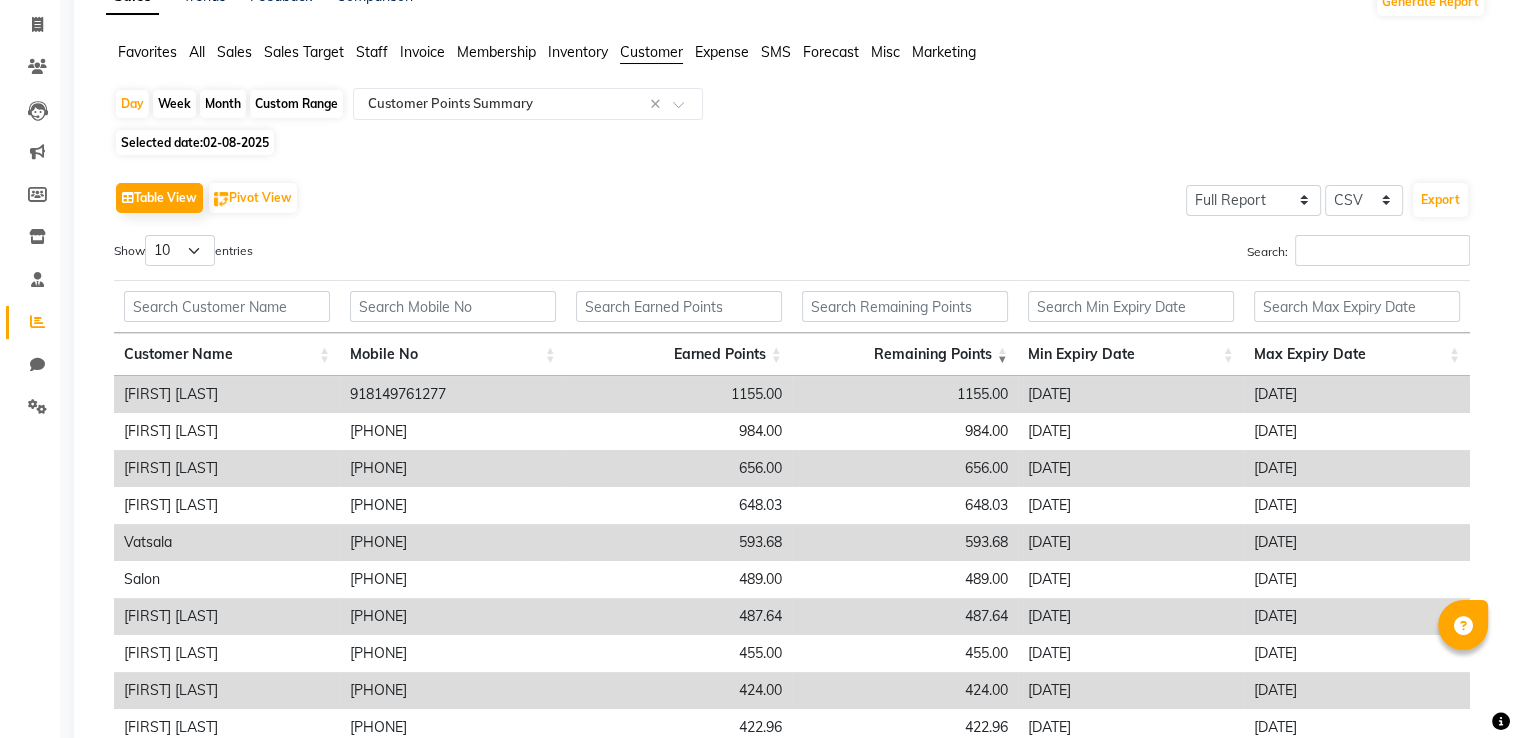 scroll, scrollTop: 0, scrollLeft: 0, axis: both 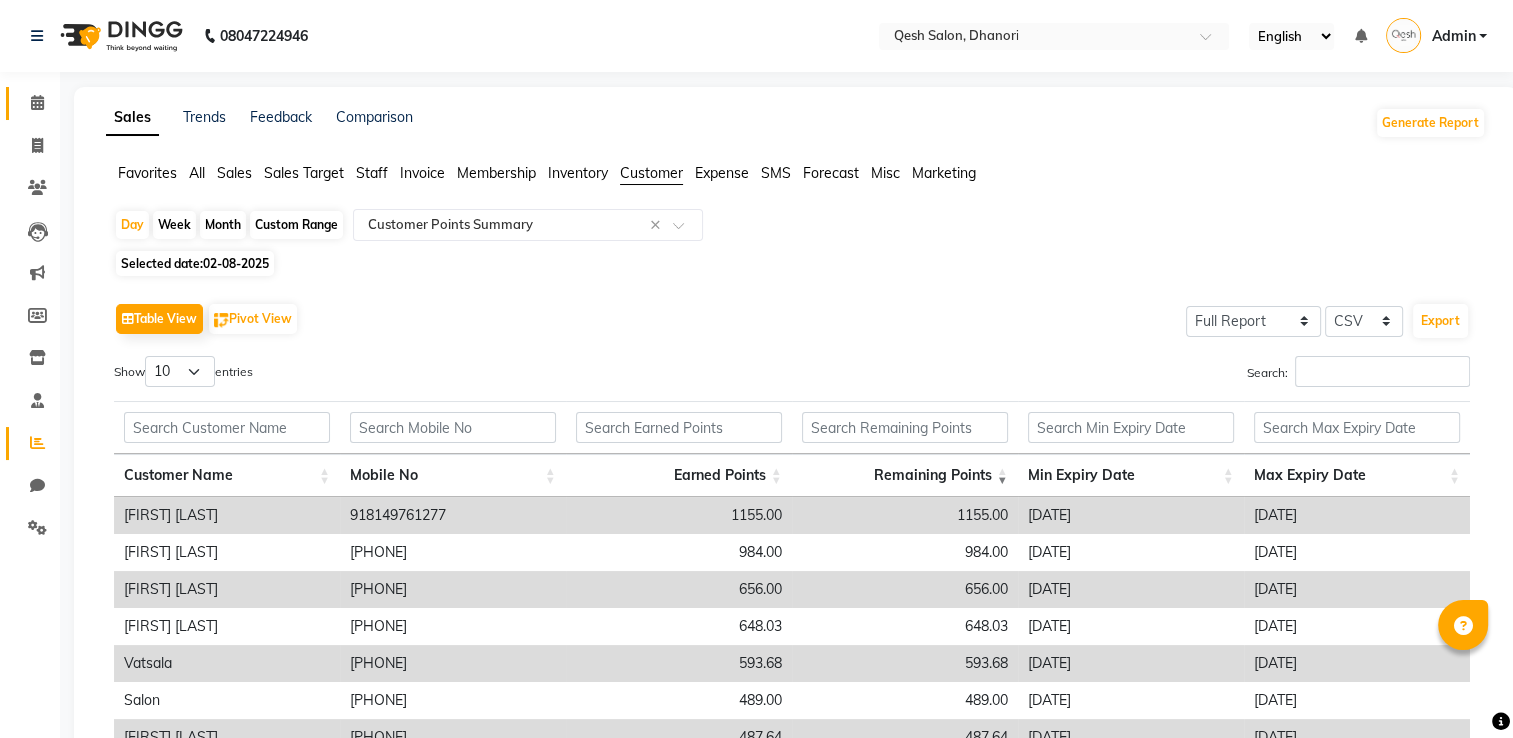 click 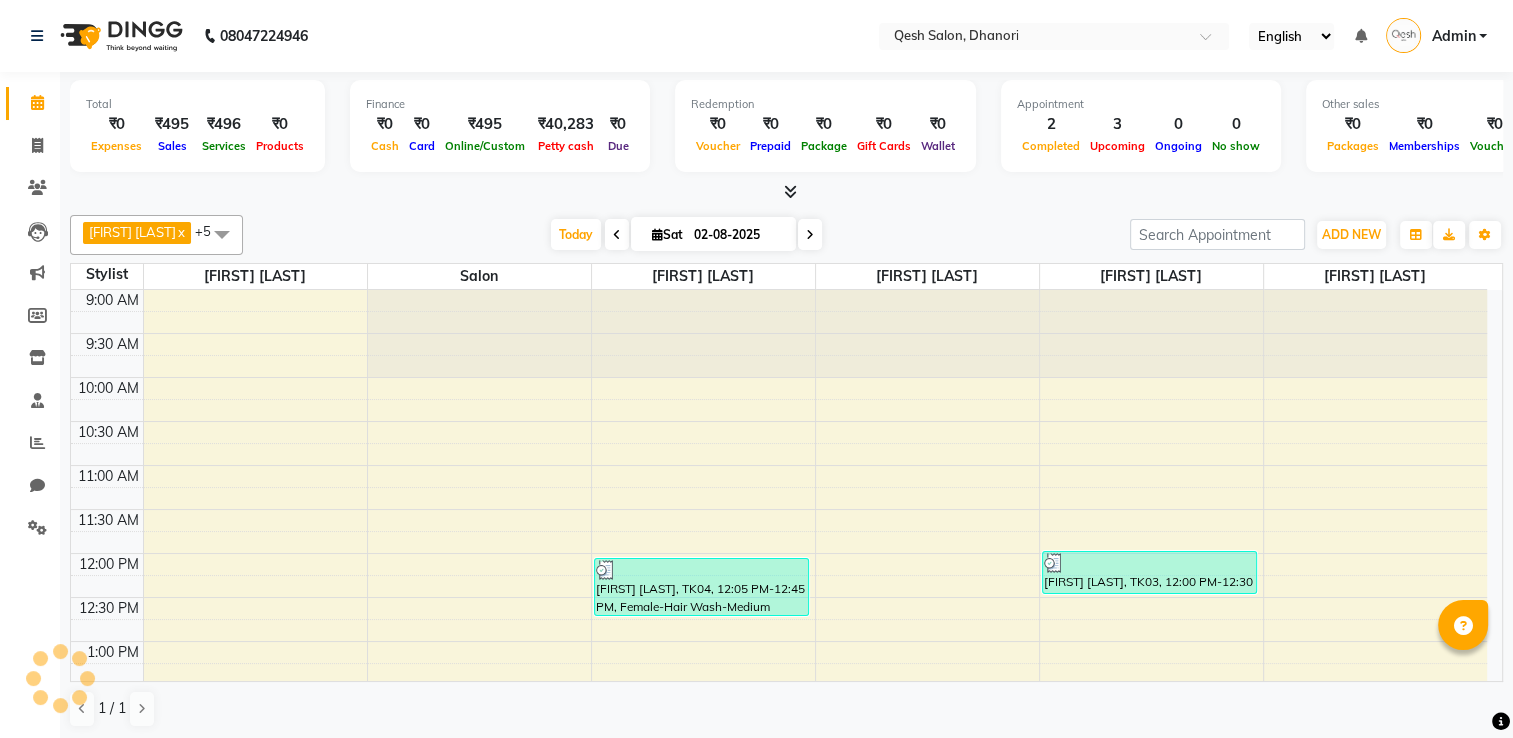 scroll, scrollTop: 699, scrollLeft: 0, axis: vertical 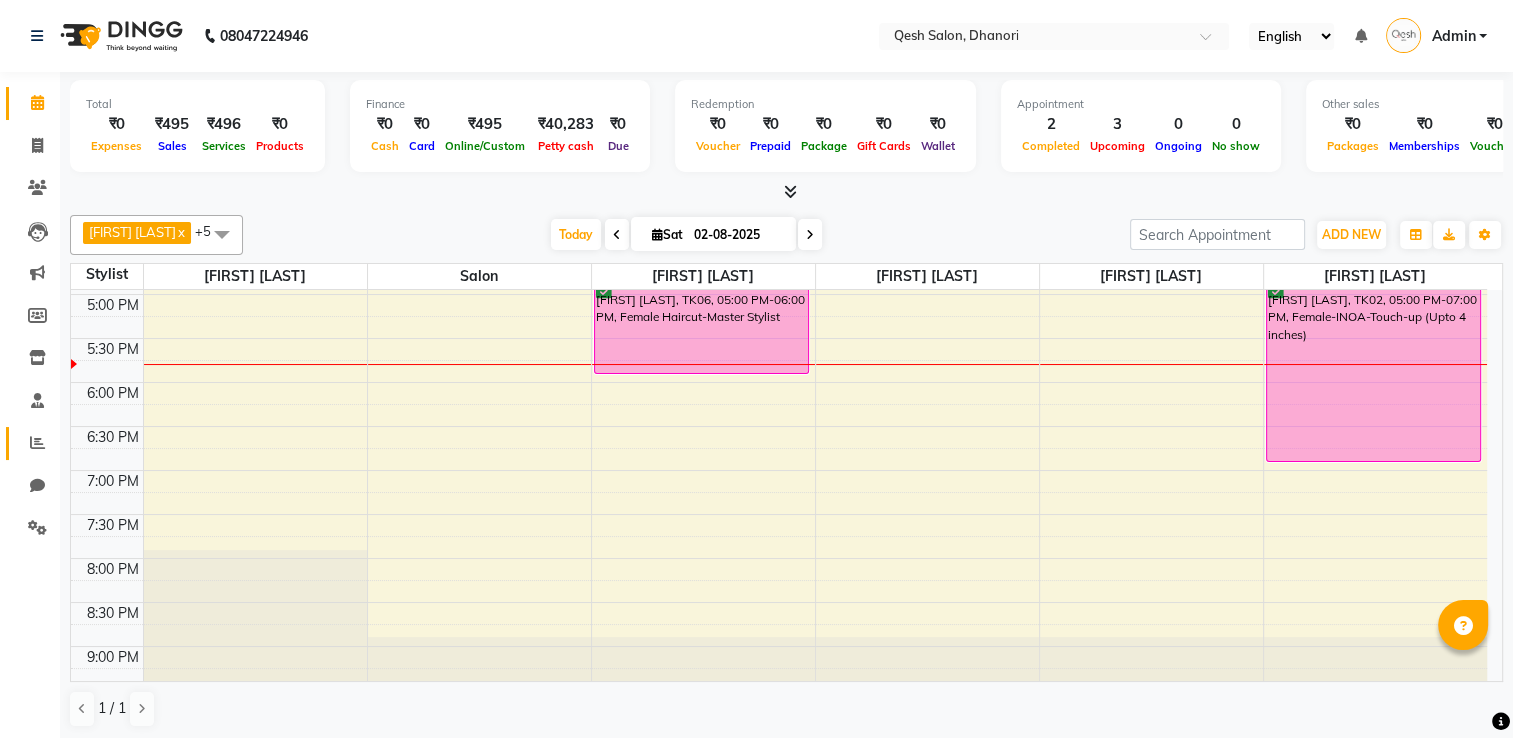 click 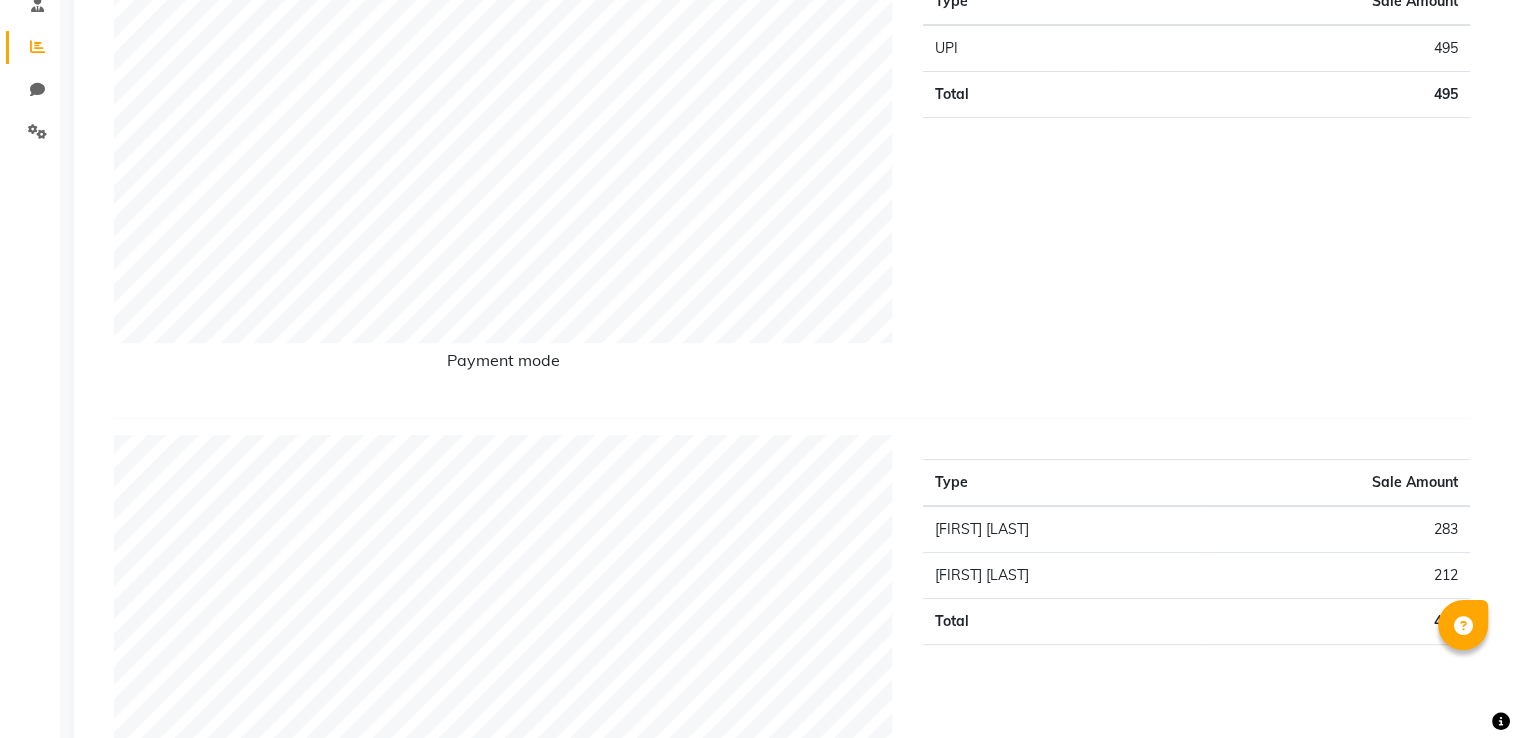 scroll, scrollTop: 0, scrollLeft: 0, axis: both 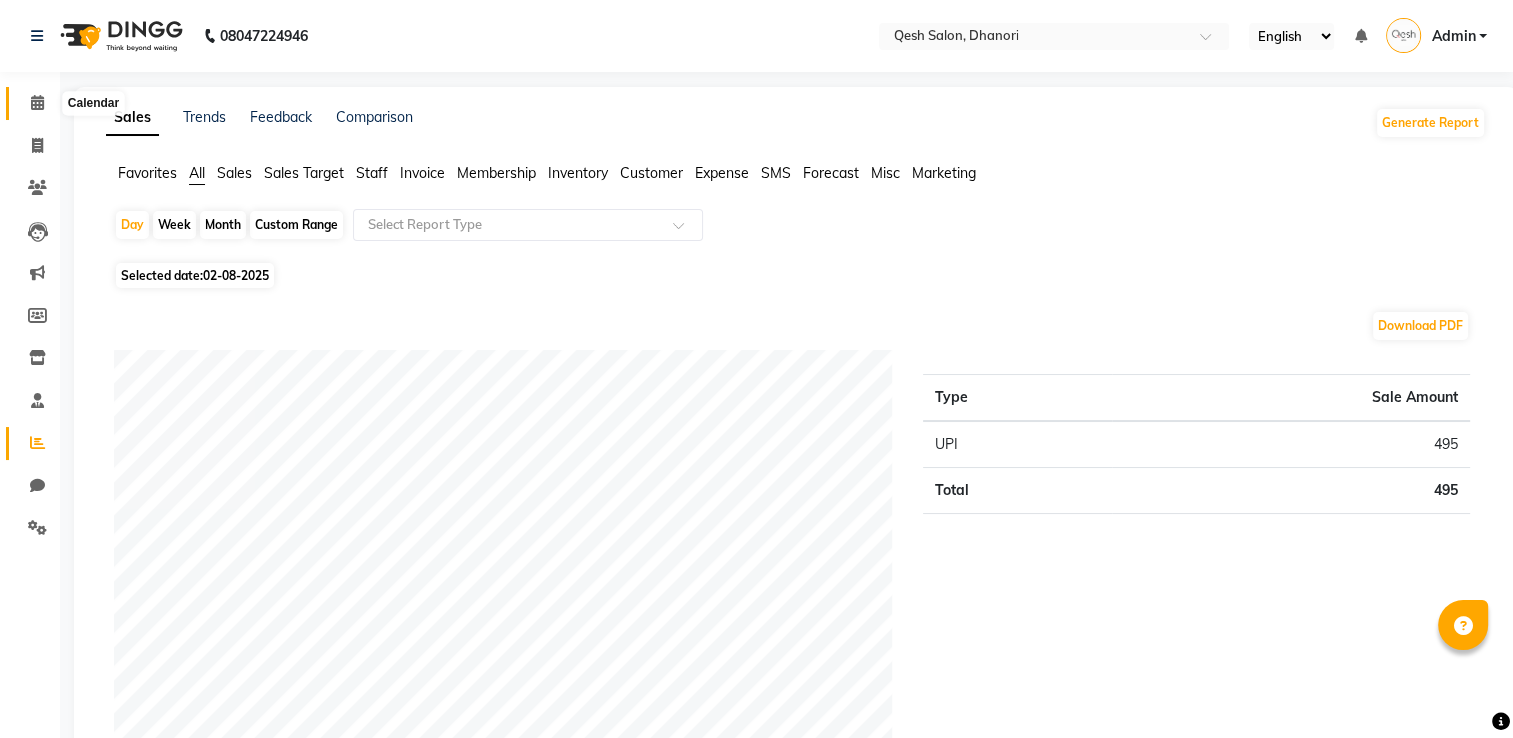 click 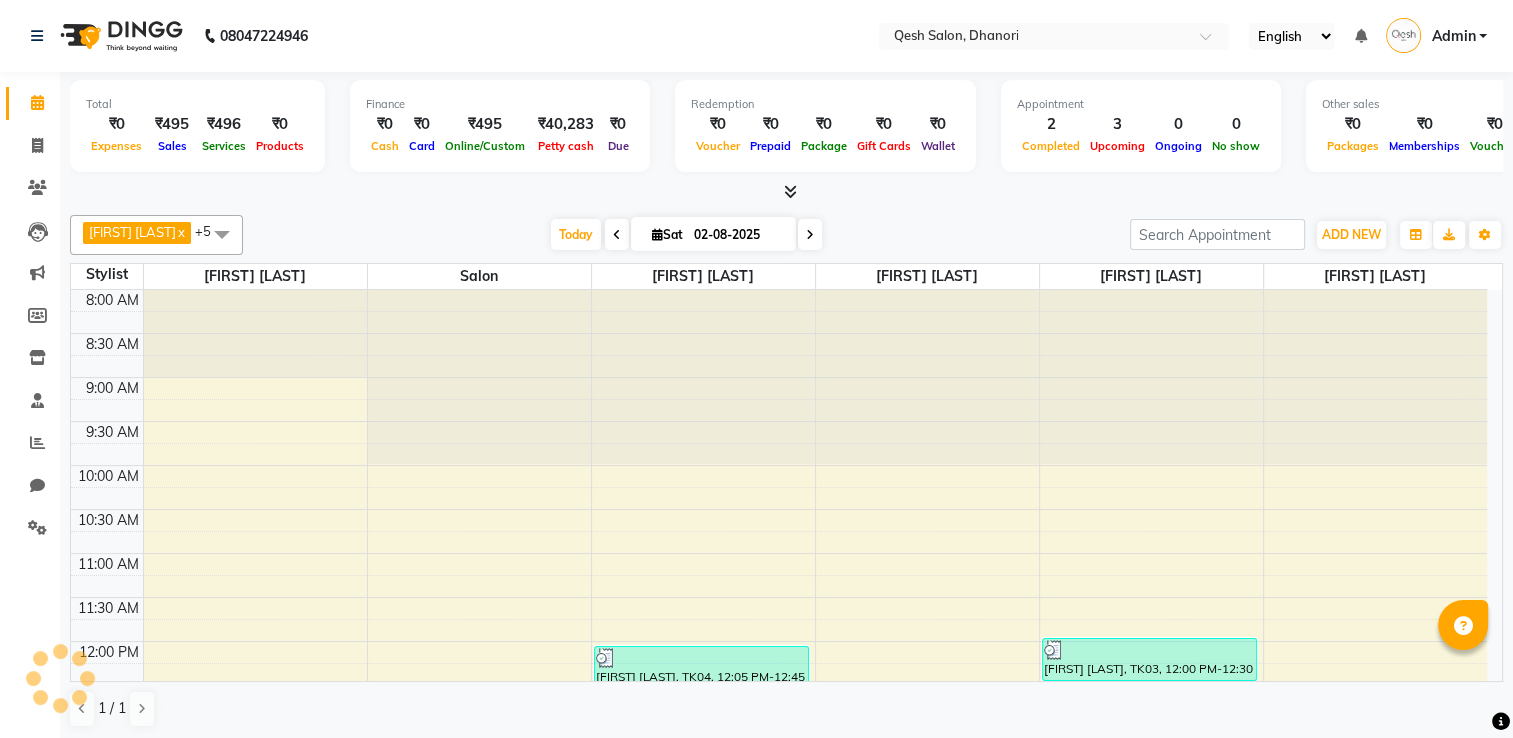 scroll, scrollTop: 0, scrollLeft: 0, axis: both 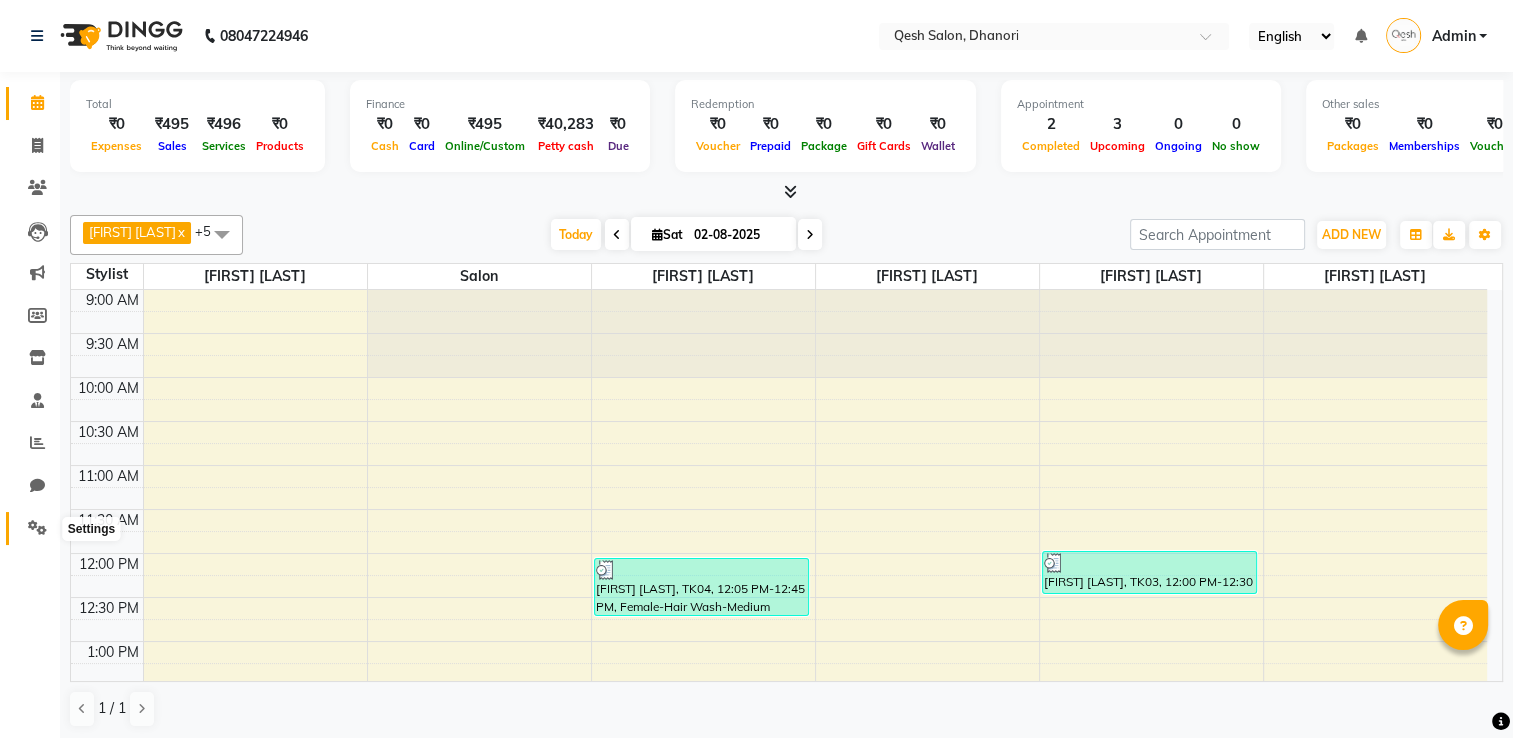 click 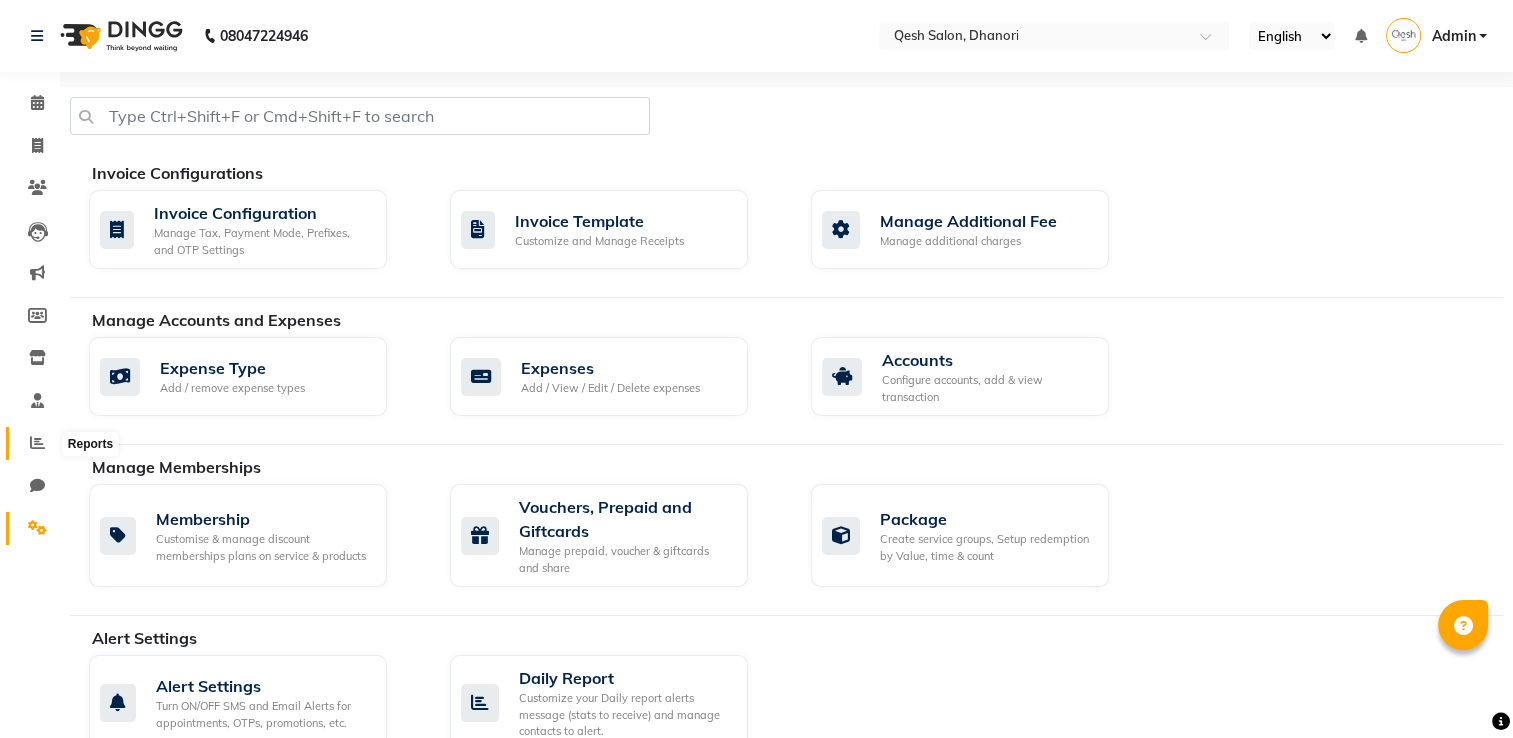 click 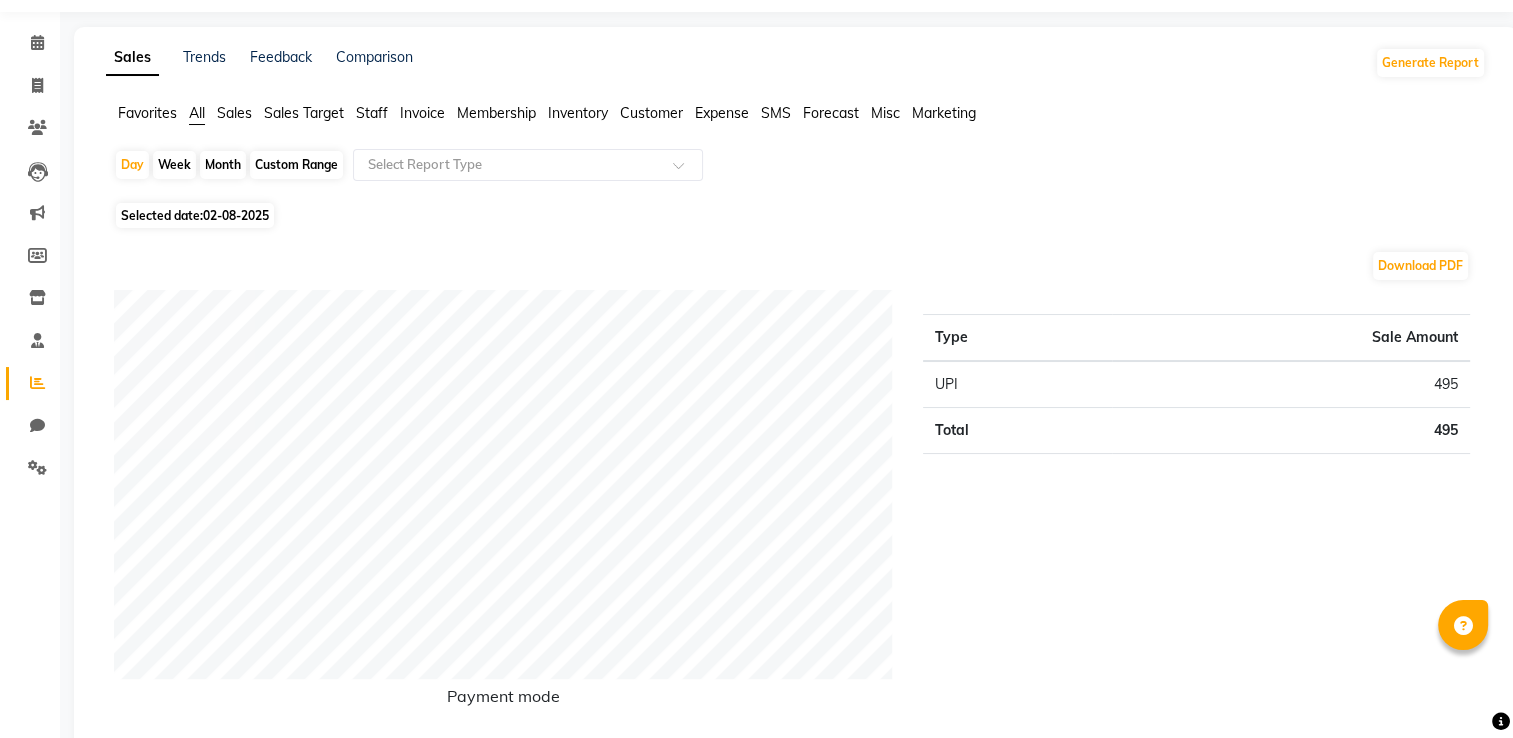 scroll, scrollTop: 0, scrollLeft: 0, axis: both 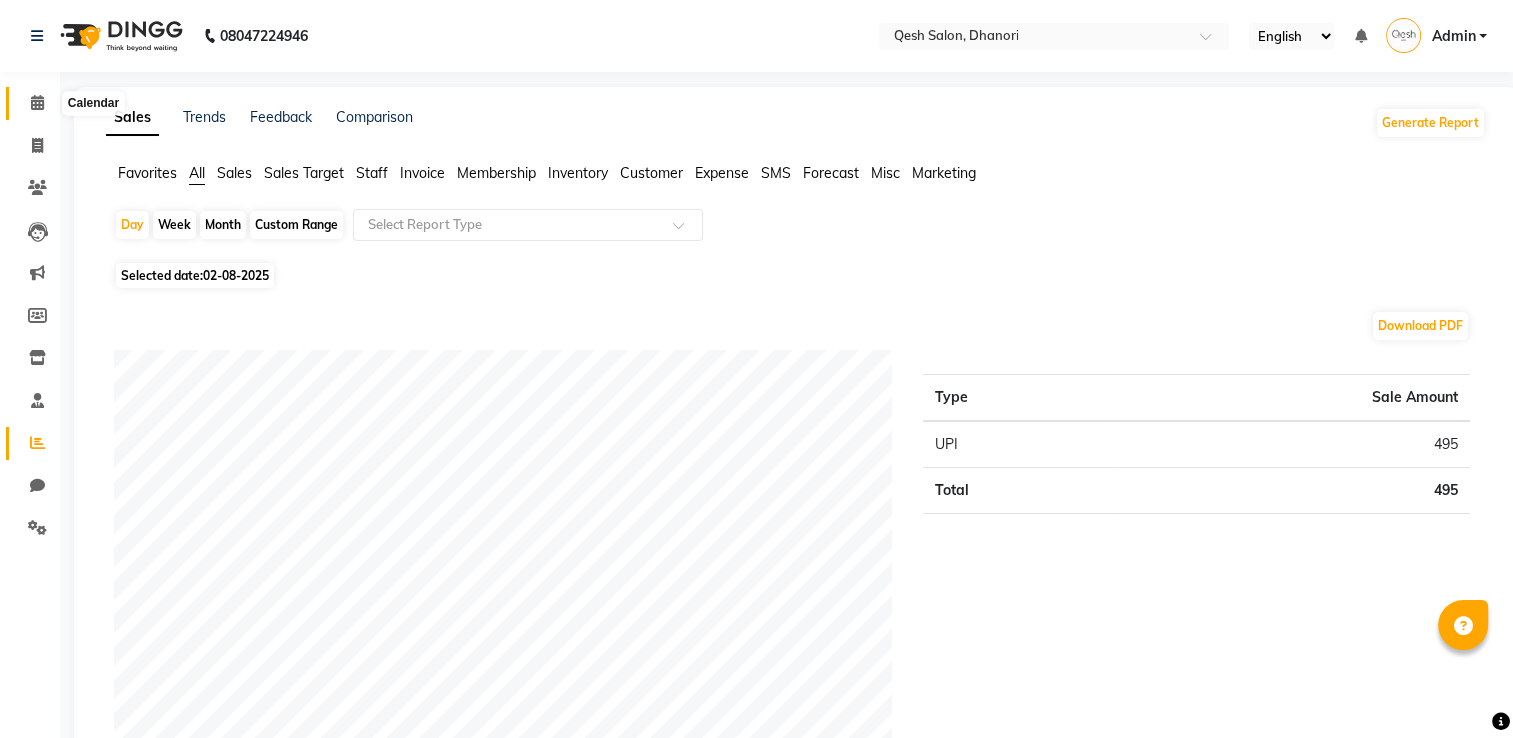 click 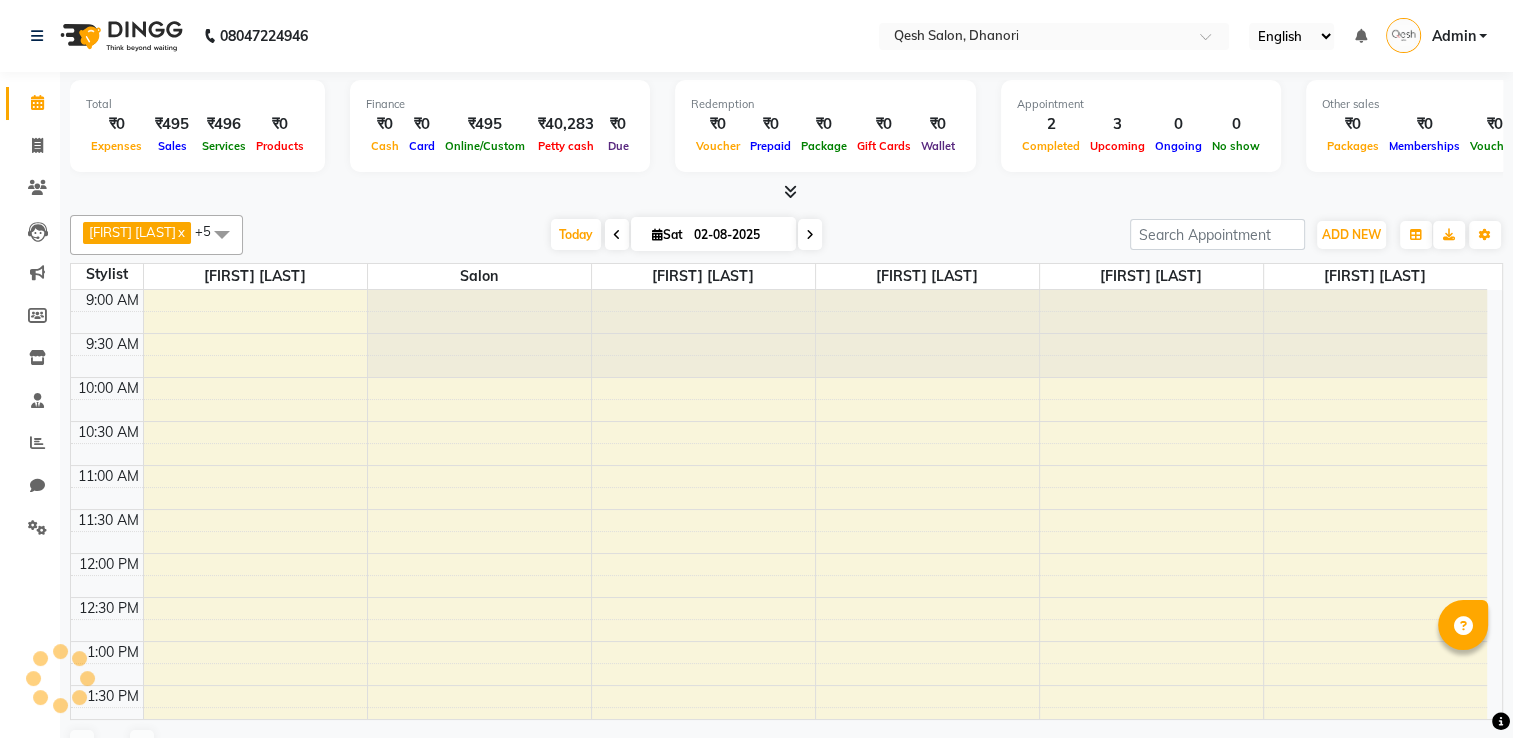 scroll, scrollTop: 0, scrollLeft: 0, axis: both 